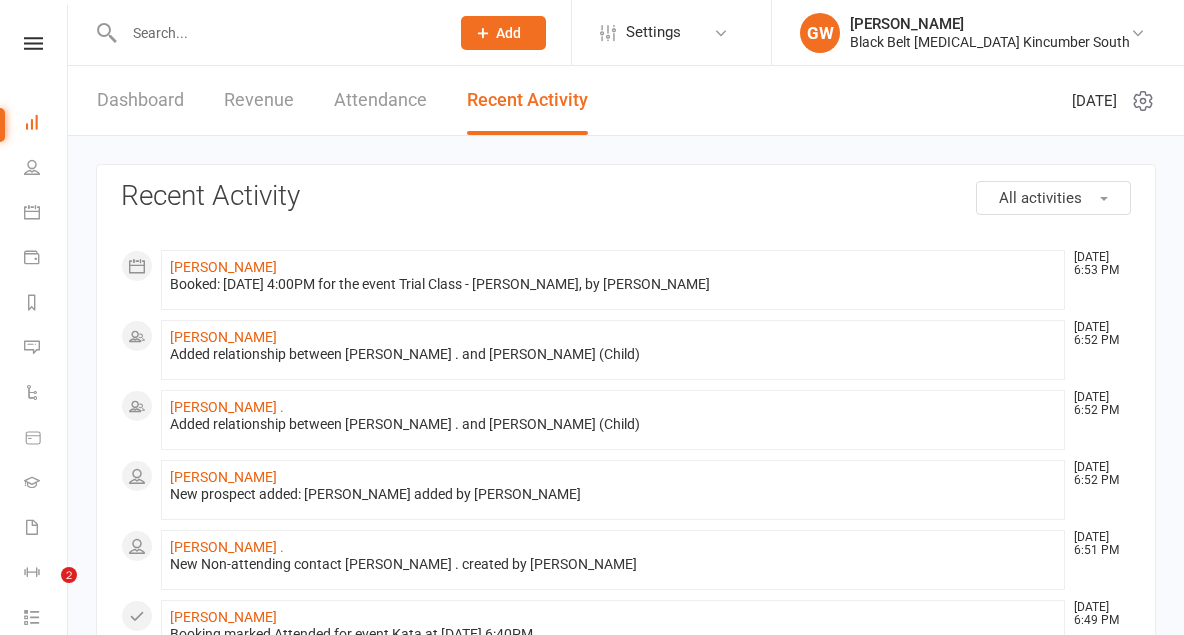 scroll, scrollTop: 0, scrollLeft: 0, axis: both 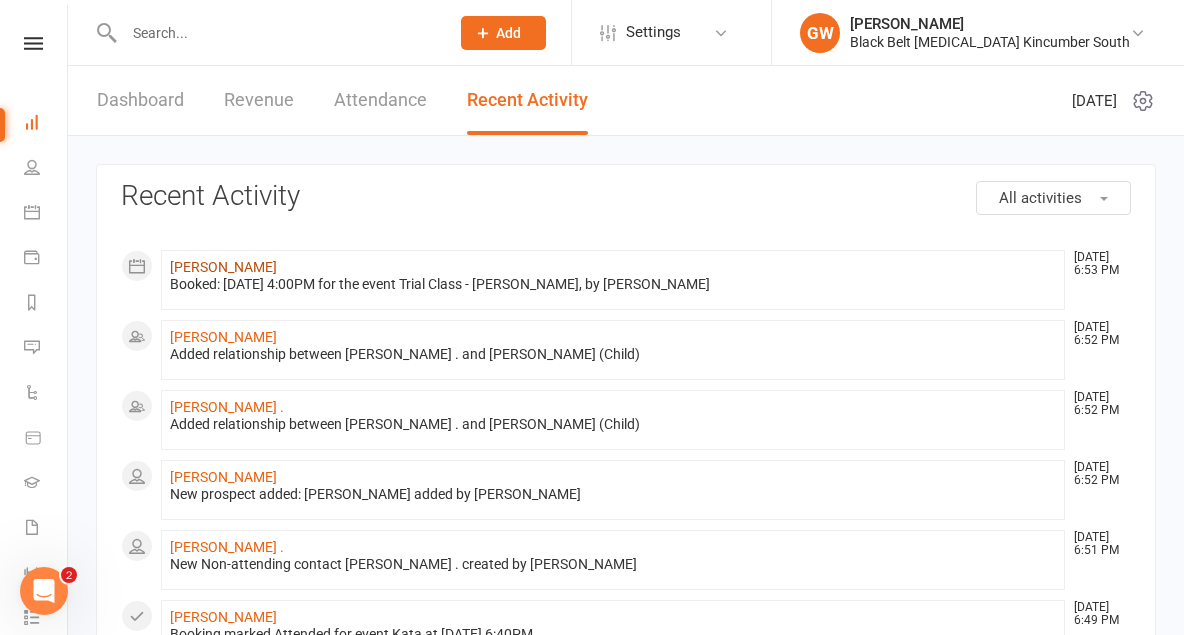 click on "[PERSON_NAME]" at bounding box center (223, 267) 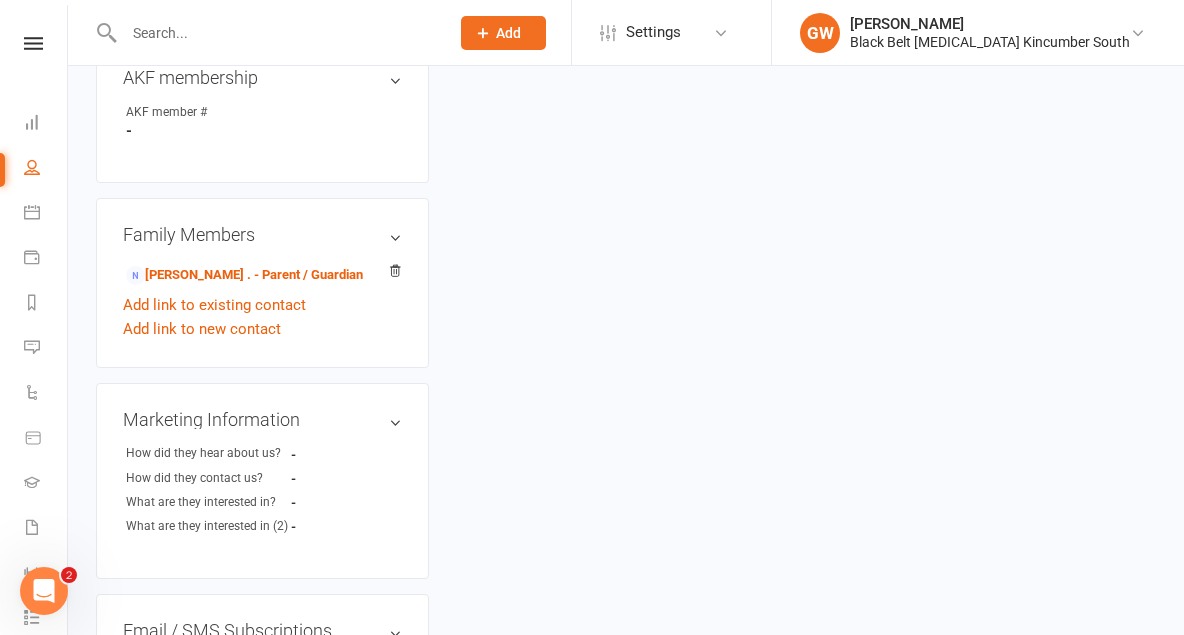 scroll, scrollTop: 649, scrollLeft: 0, axis: vertical 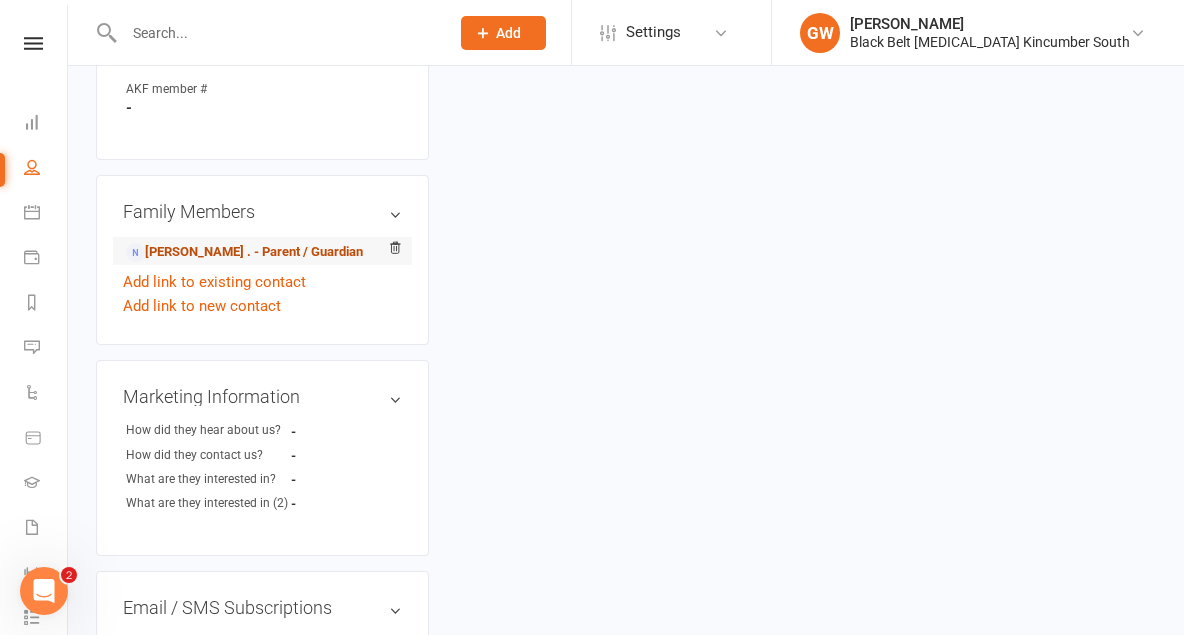 click on "[PERSON_NAME] . - Parent / Guardian" at bounding box center (244, 252) 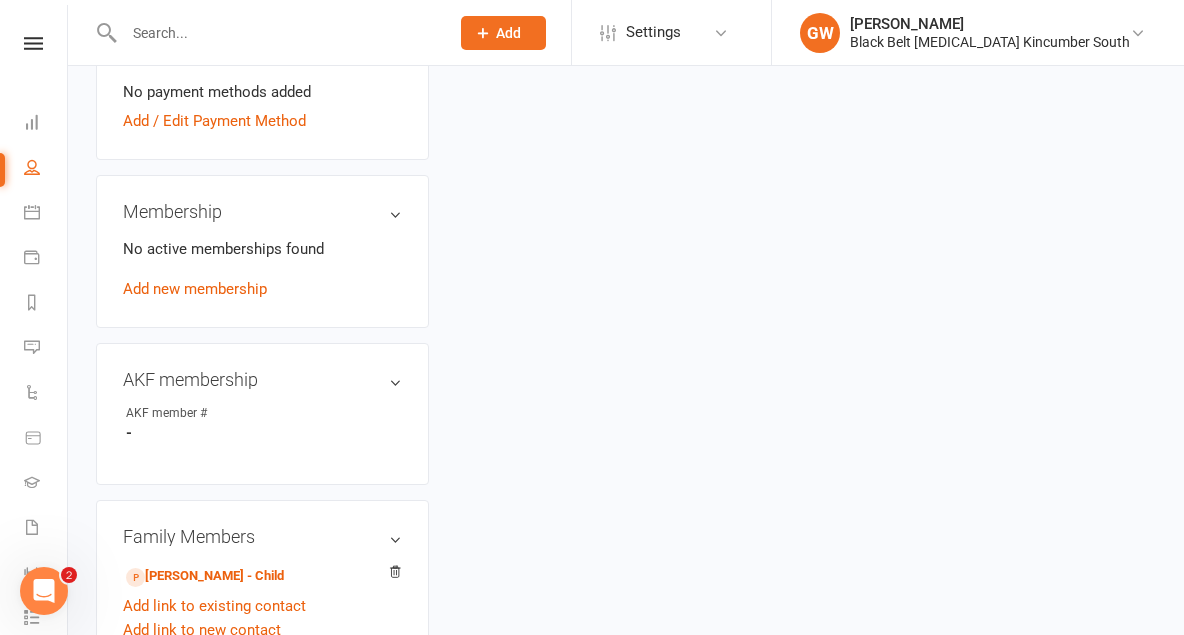 scroll, scrollTop: 0, scrollLeft: 0, axis: both 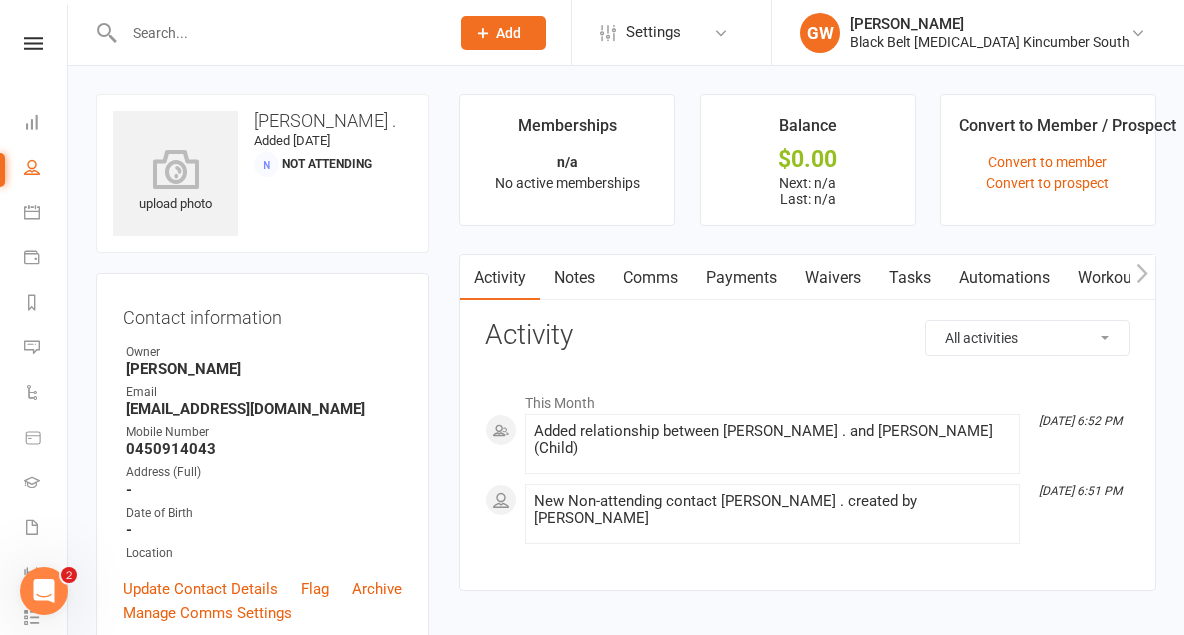 click on "Waivers" at bounding box center (833, 278) 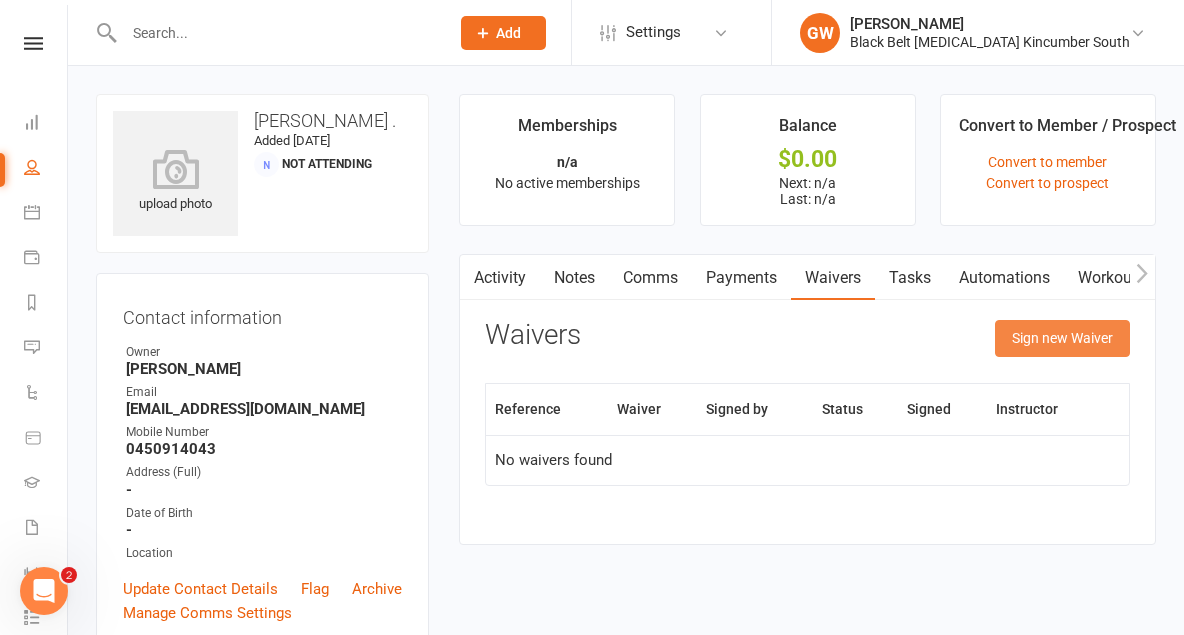 click on "Sign new Waiver" at bounding box center [1062, 338] 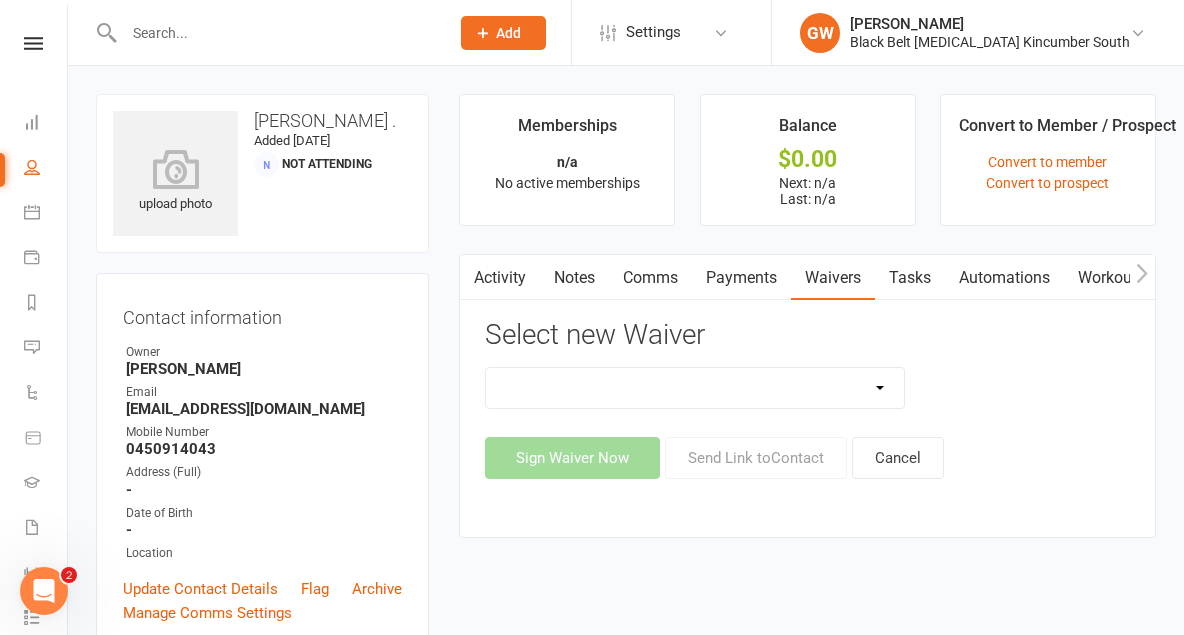 click on "Direct Debit Request Festival Enrolment Festival Trial Class Holiday Camp Waiver Party Sign In Personal Analysis Adult Personal Analysis Kickboxing Personal Analysis Young Person Student Enrolment Agreement" at bounding box center (695, 388) 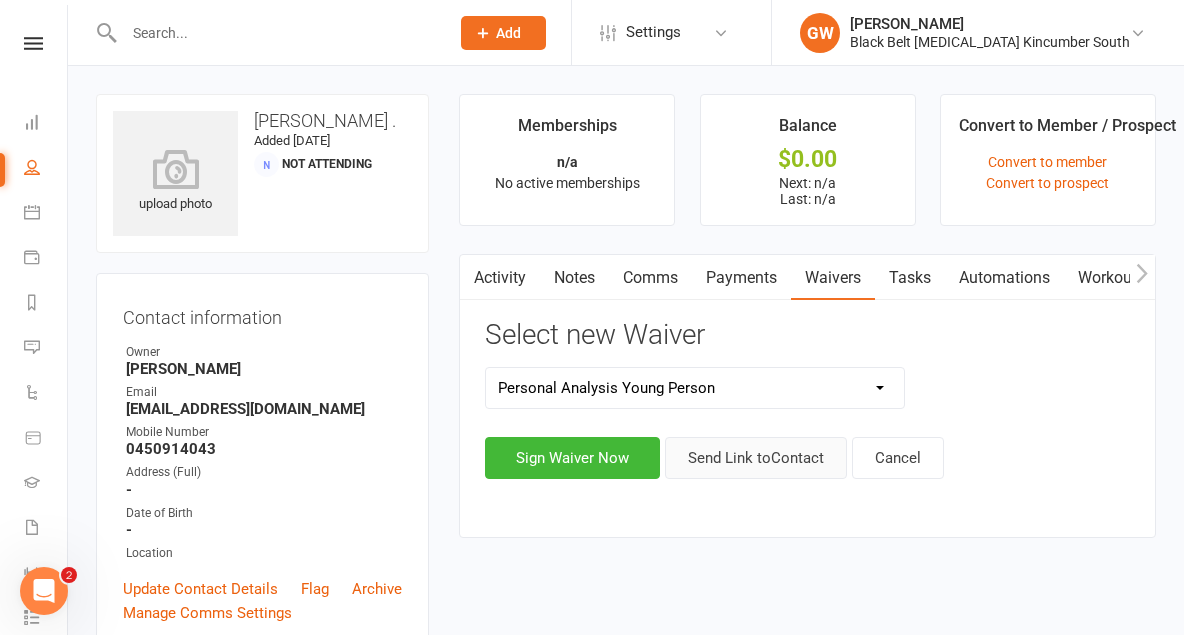 click on "Send Link to  Contact" at bounding box center (756, 458) 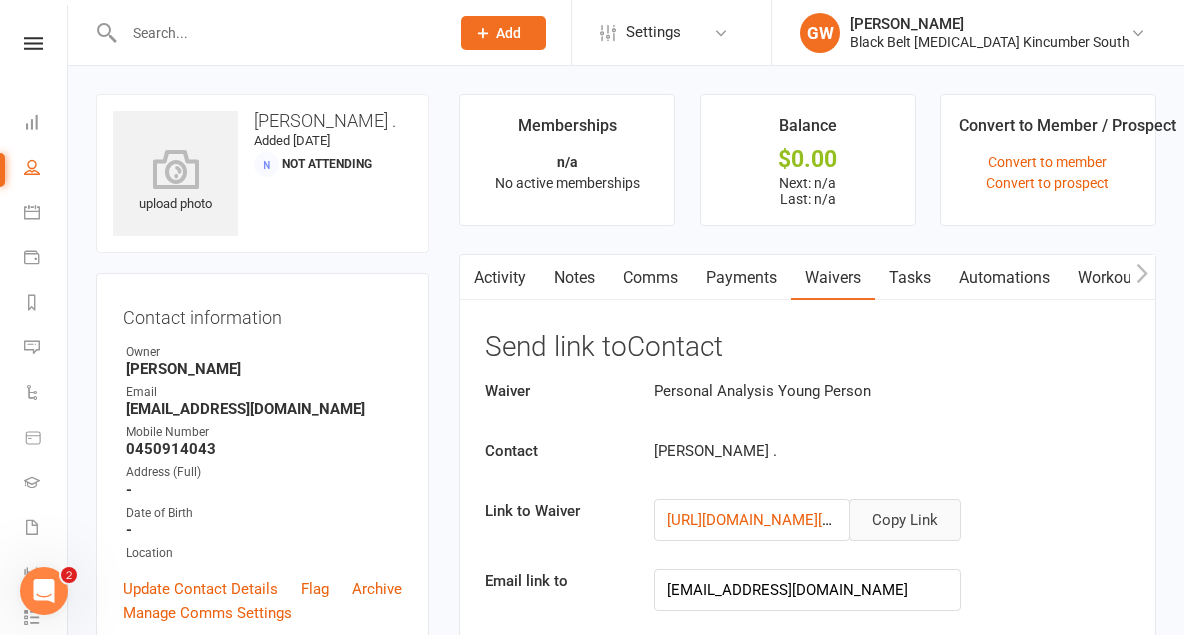 click on "Copy Link" at bounding box center [905, 520] 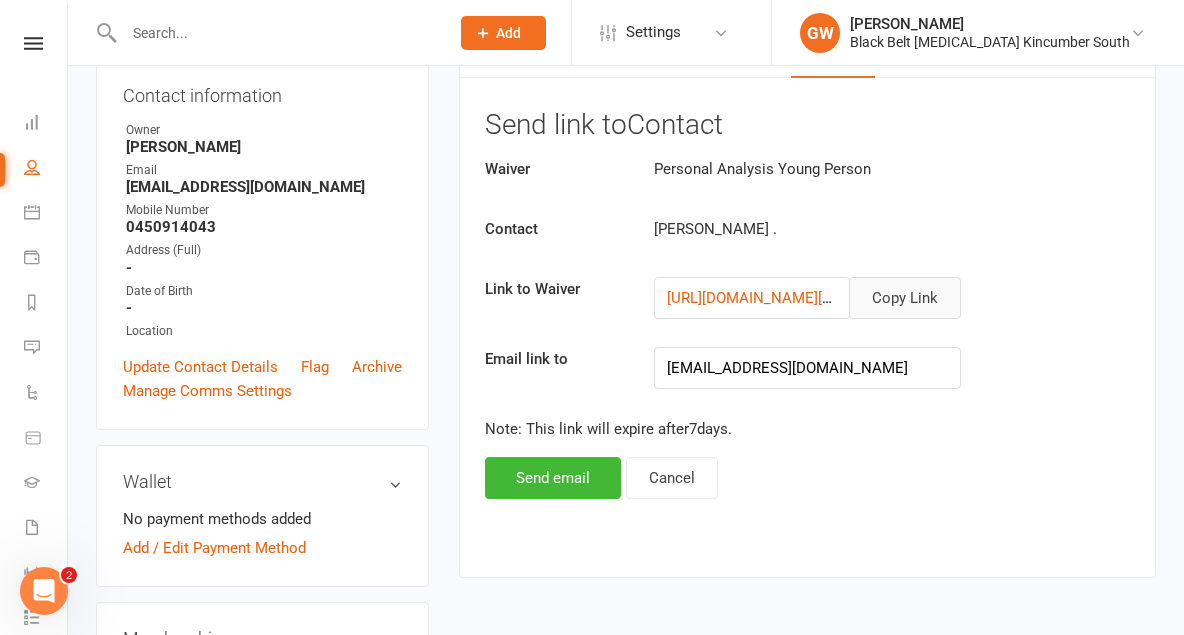 scroll, scrollTop: 397, scrollLeft: 0, axis: vertical 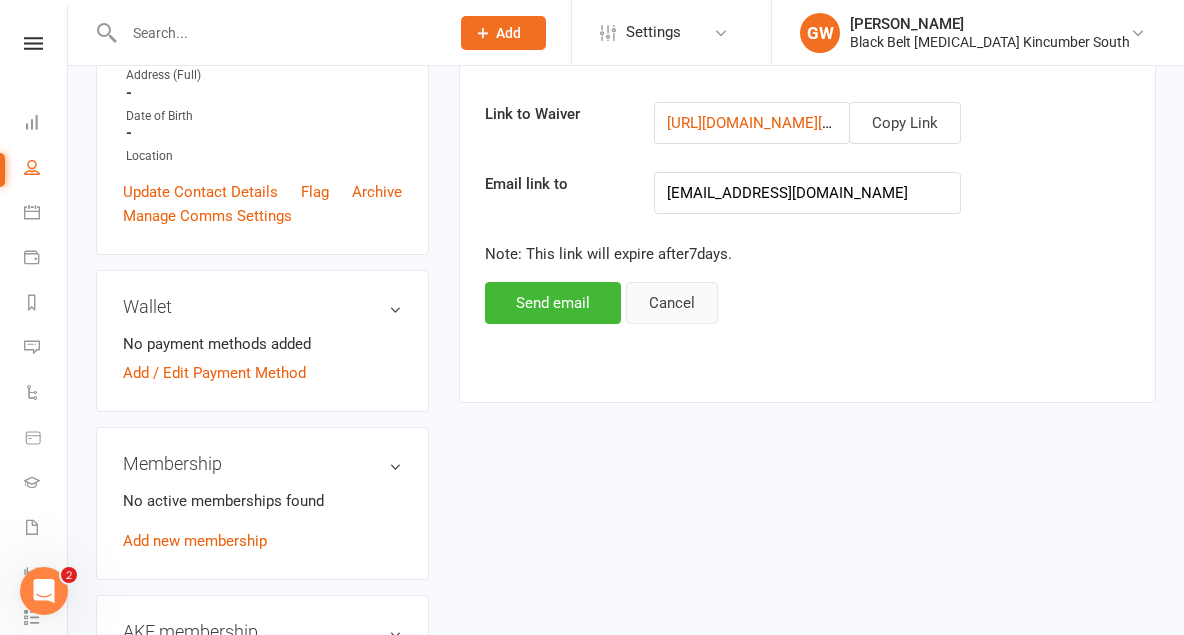 click on "Cancel" at bounding box center [672, 303] 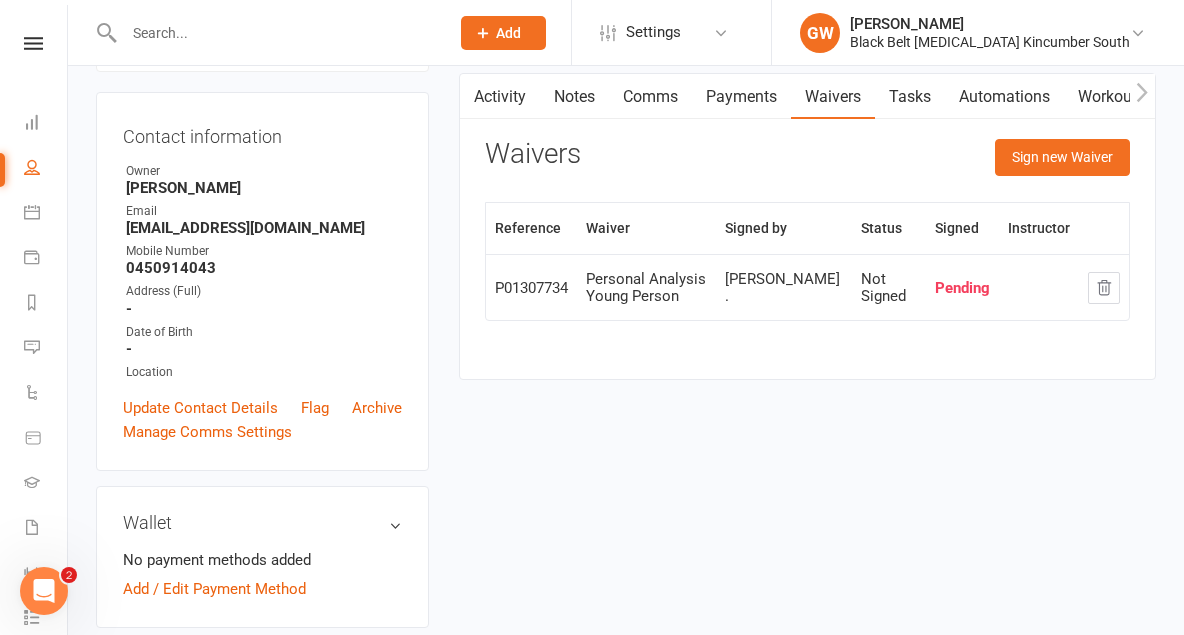 scroll, scrollTop: 167, scrollLeft: 0, axis: vertical 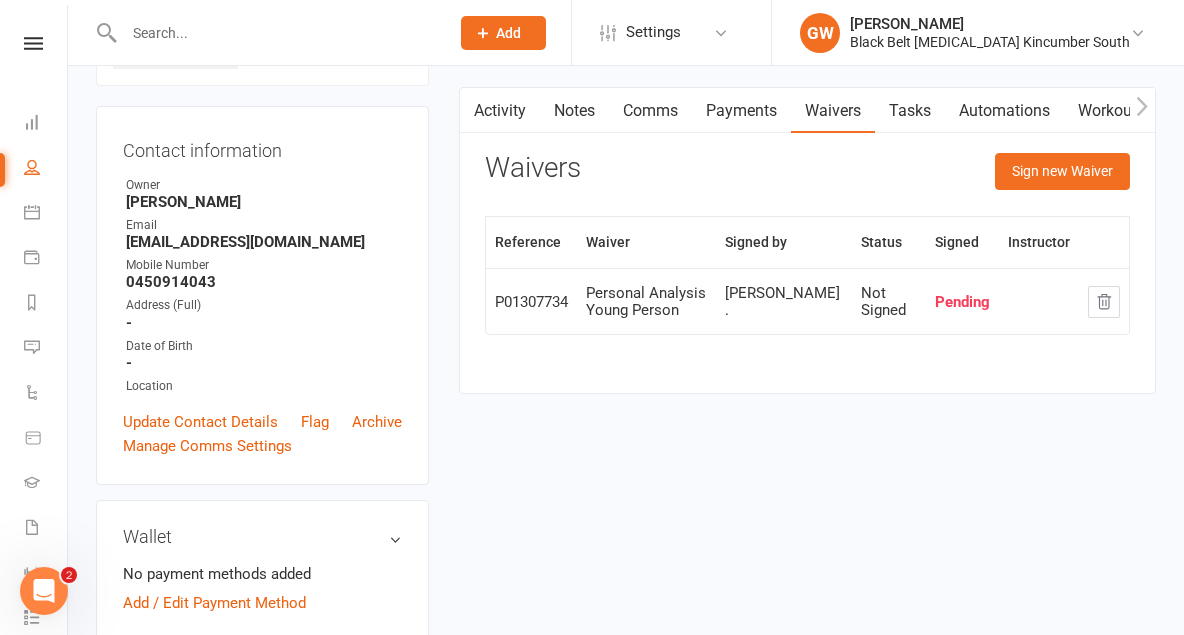 click at bounding box center [276, 33] 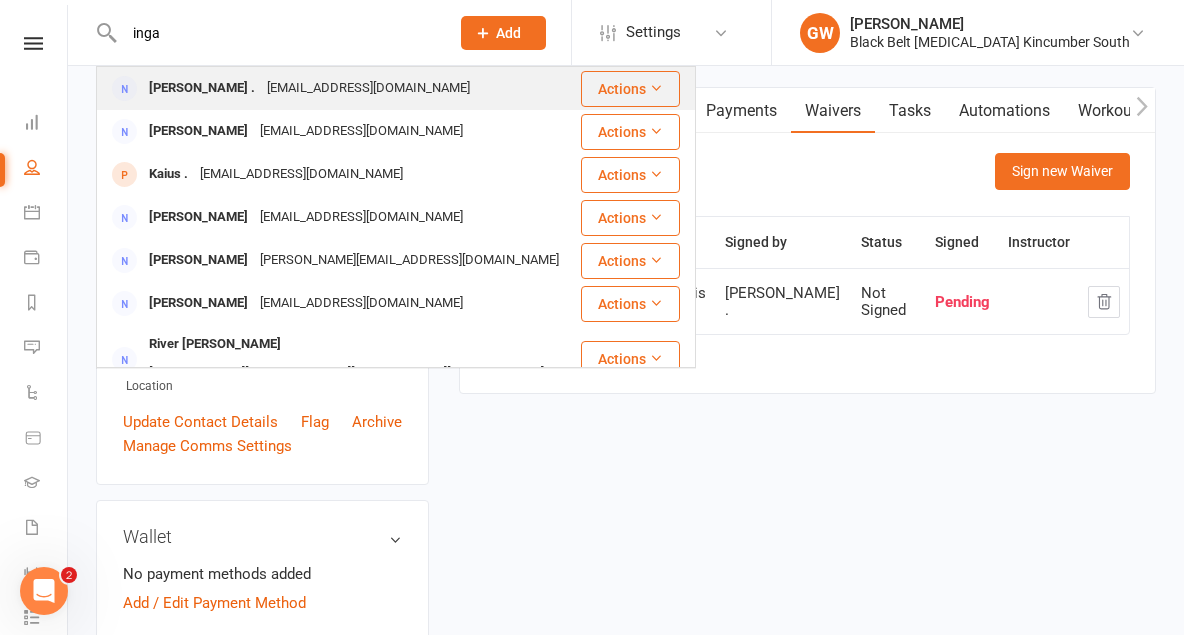 type on "inga" 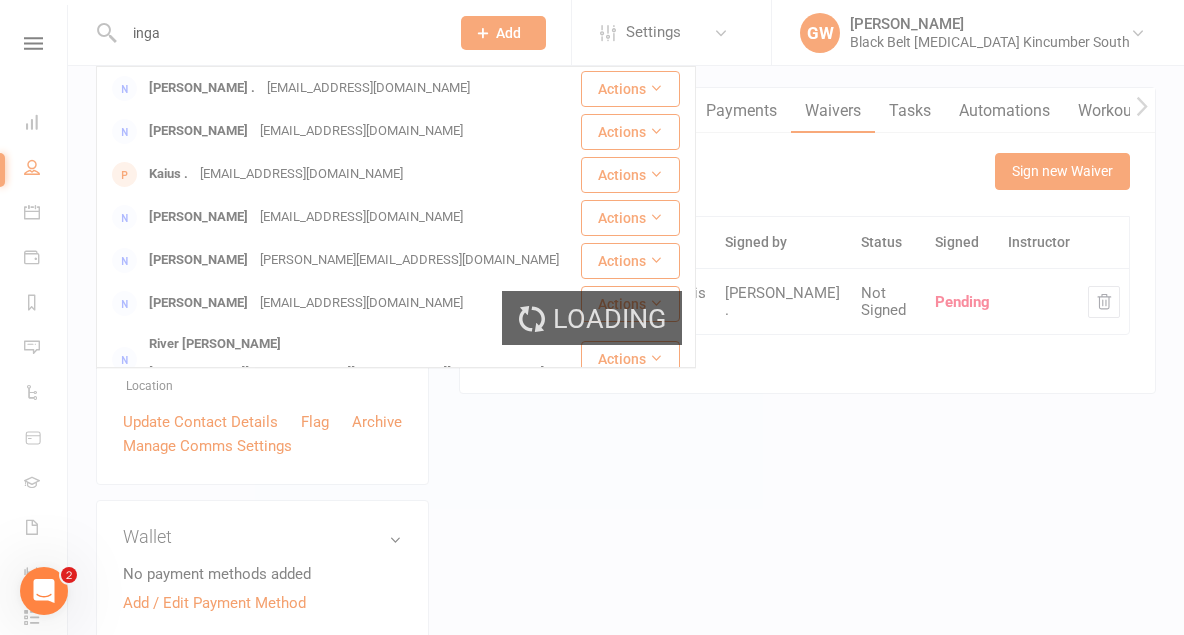 type 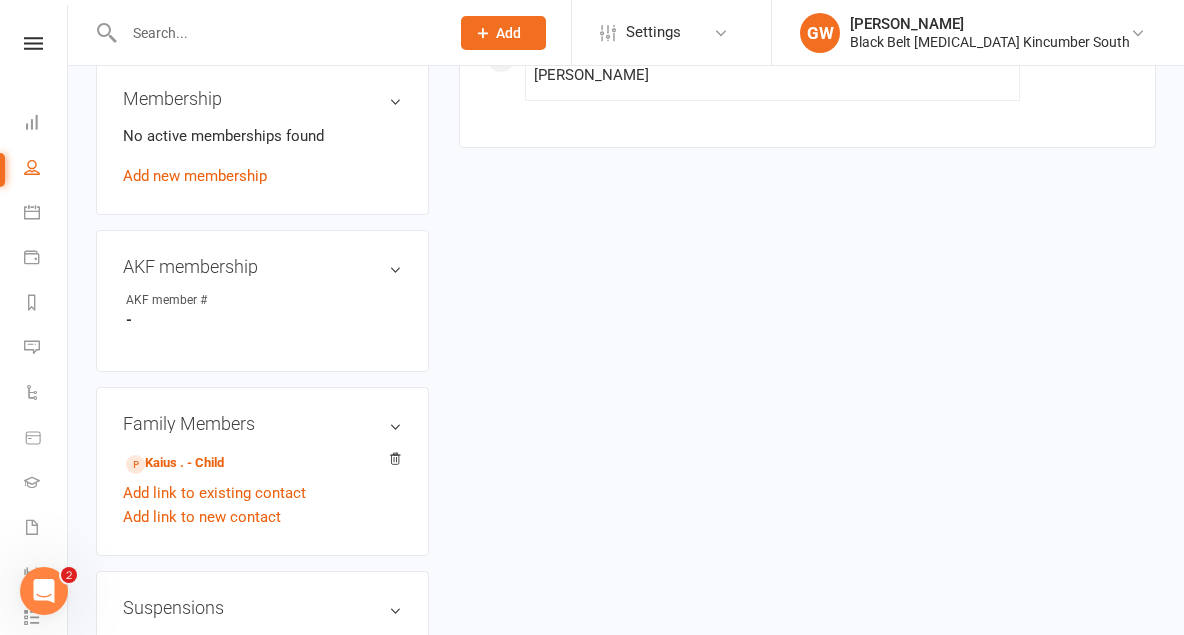 scroll, scrollTop: 780, scrollLeft: 0, axis: vertical 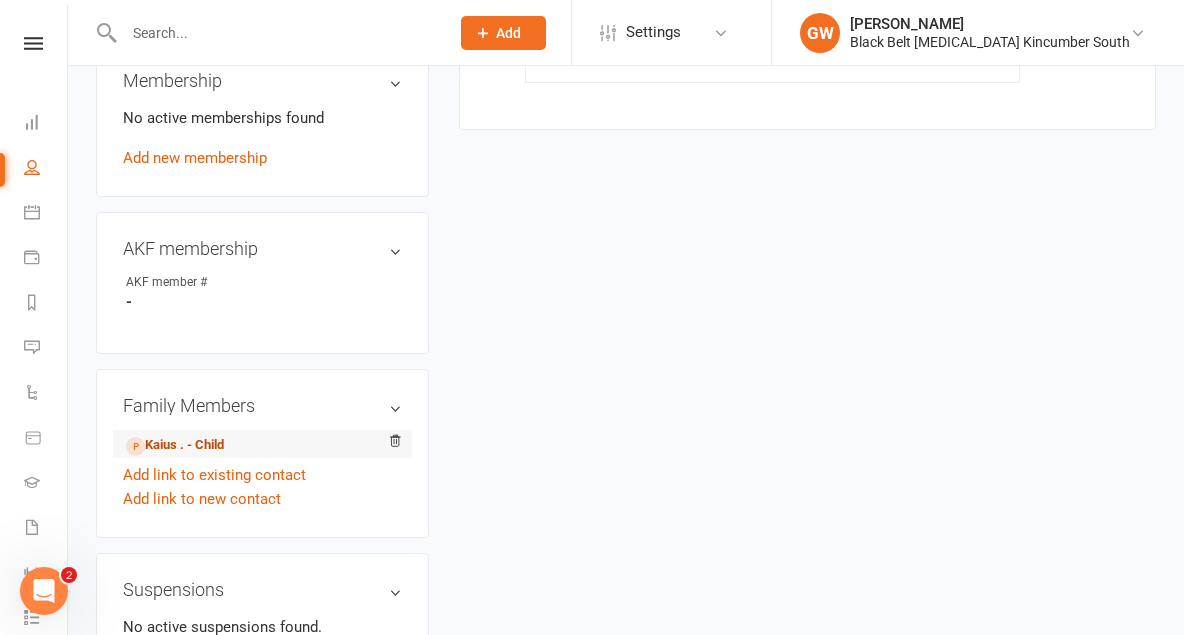 click on "Kaius . - Child" at bounding box center [175, 445] 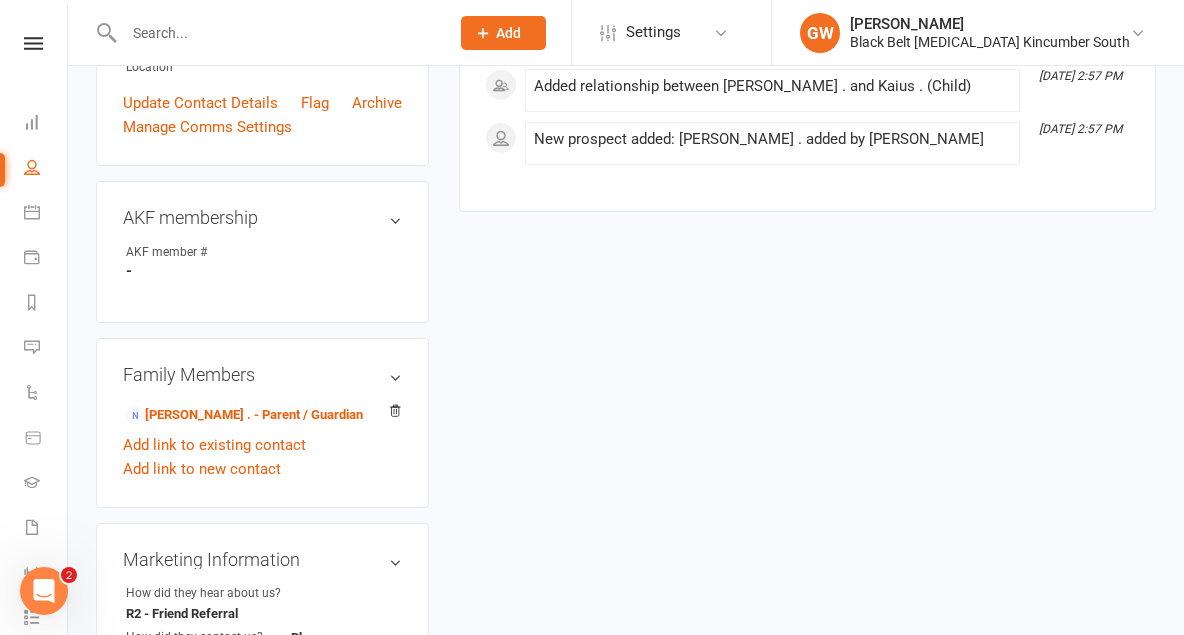 scroll, scrollTop: 481, scrollLeft: 0, axis: vertical 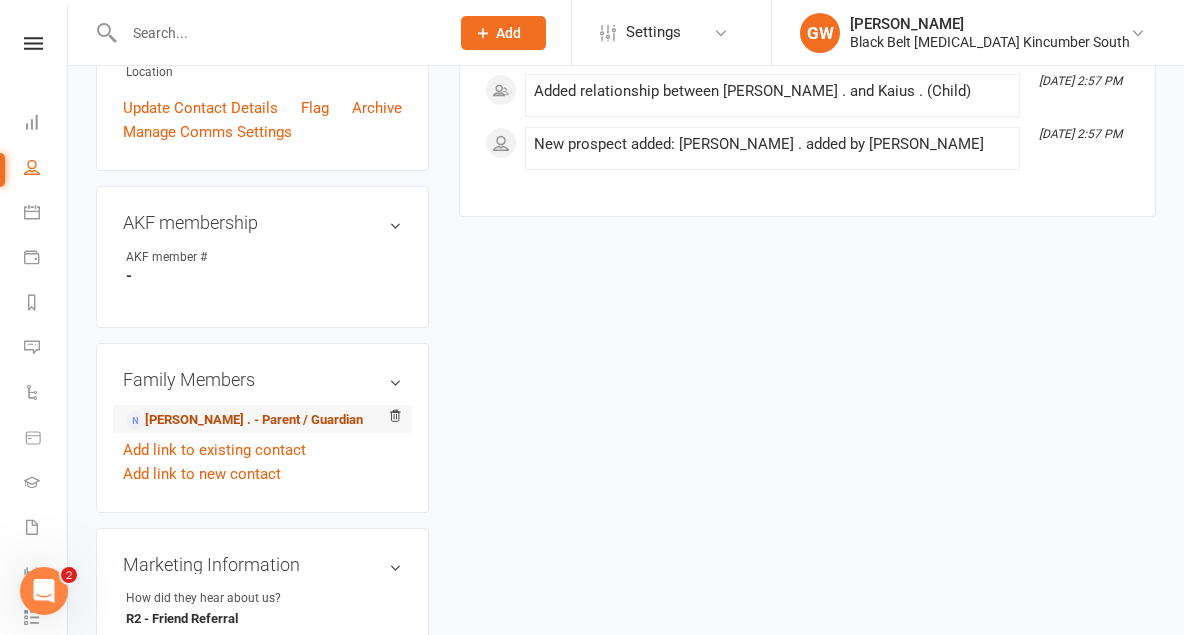 click on "Inga . - Parent / Guardian" at bounding box center (244, 420) 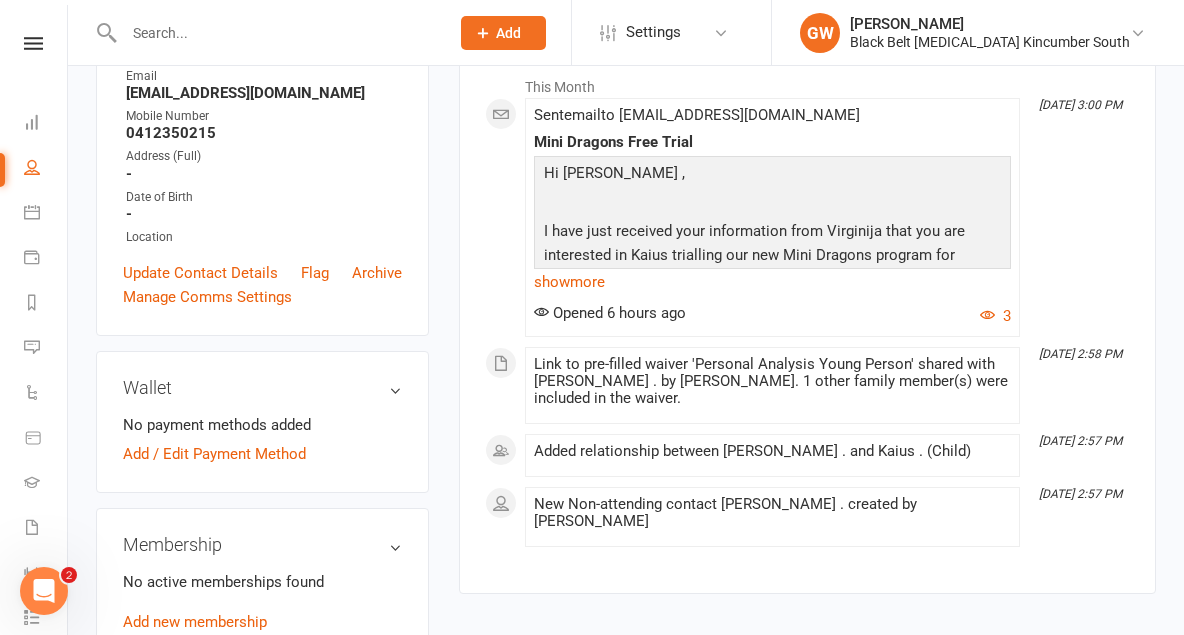 scroll, scrollTop: 331, scrollLeft: 0, axis: vertical 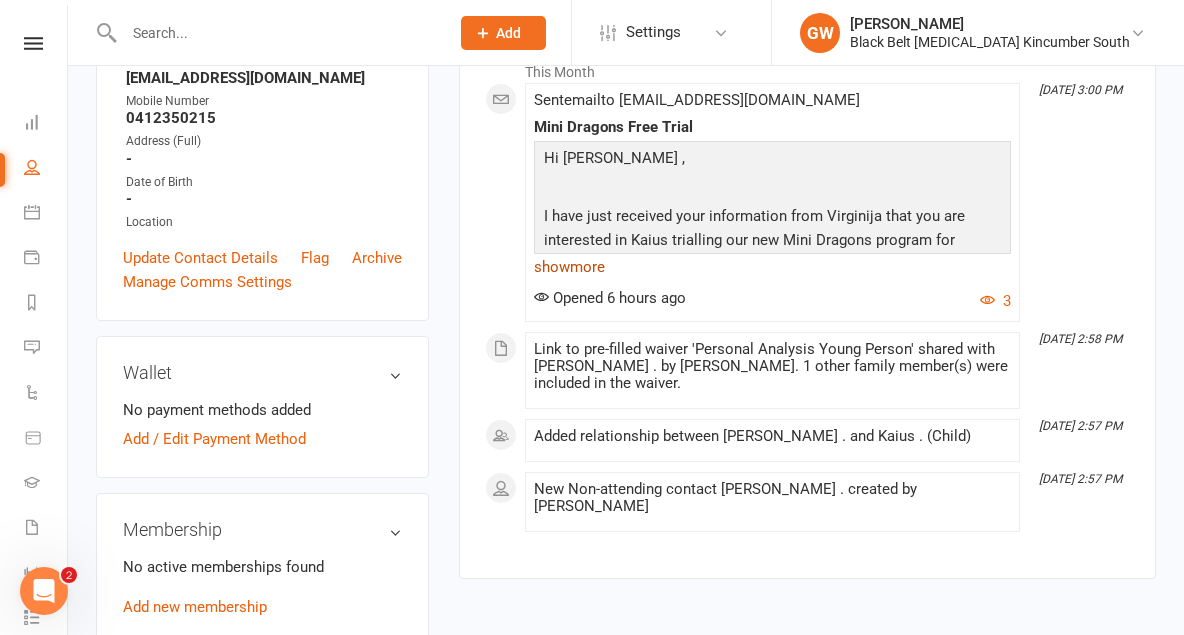 click on "show  more" at bounding box center (772, 267) 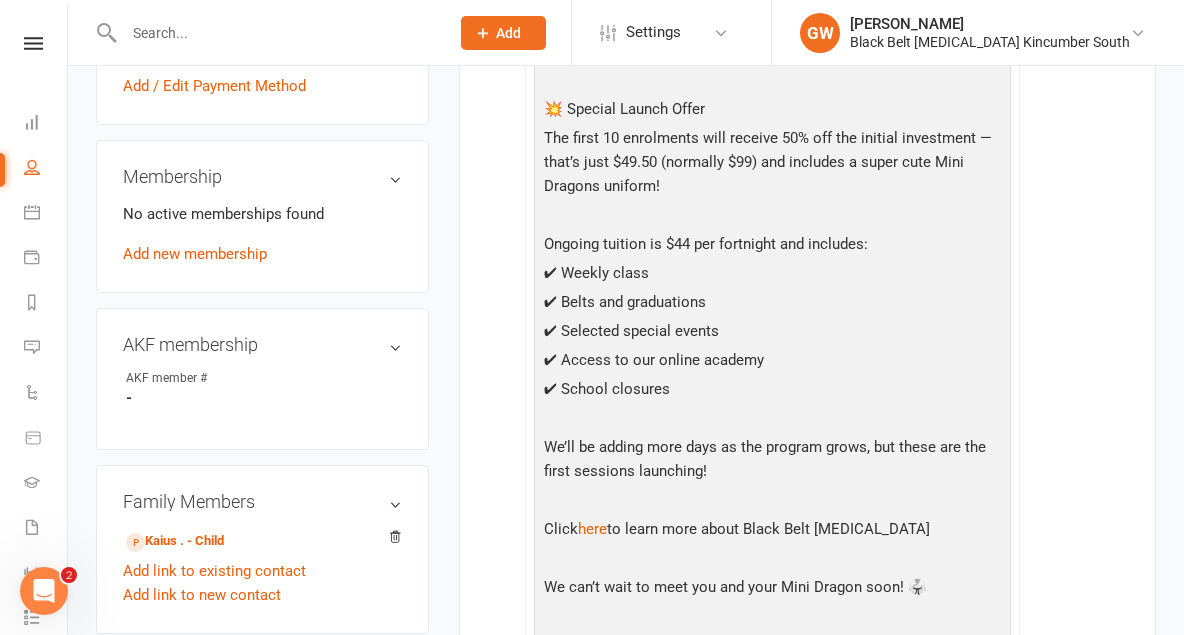 scroll, scrollTop: 690, scrollLeft: 0, axis: vertical 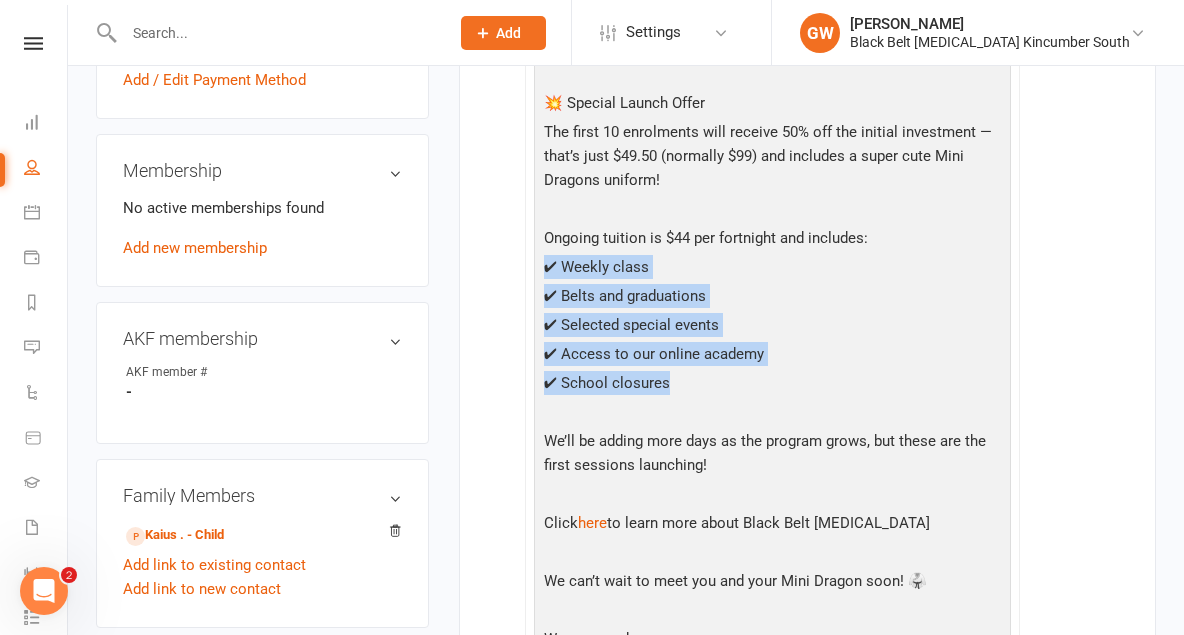 drag, startPoint x: 673, startPoint y: 384, endPoint x: 537, endPoint y: 265, distance: 180.71248 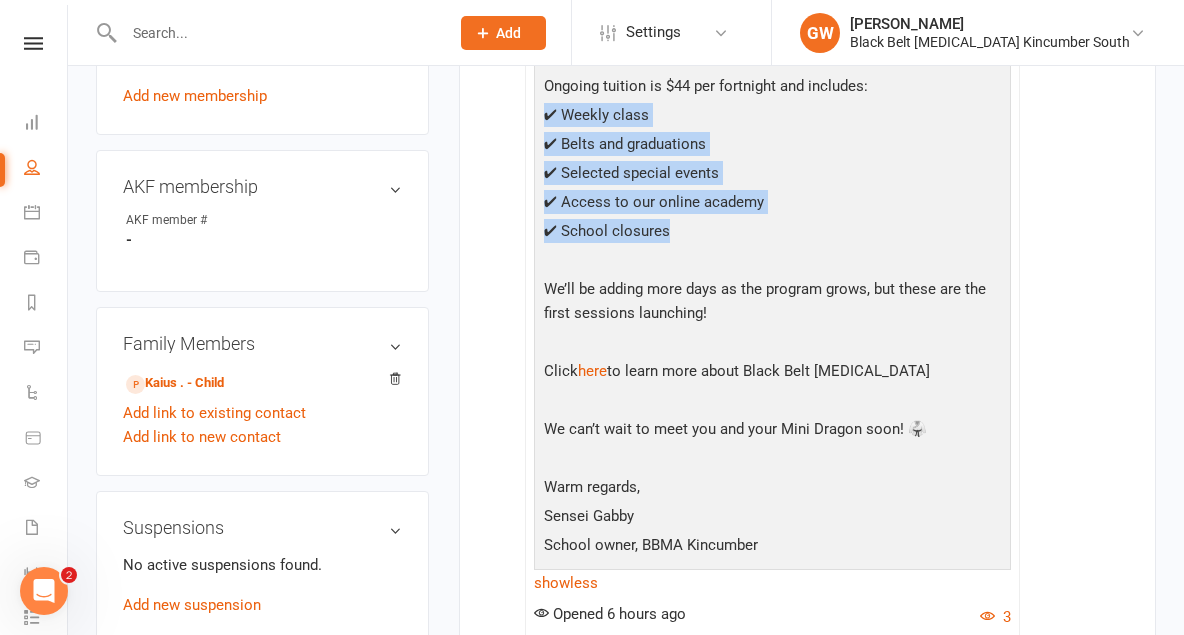 scroll, scrollTop: 843, scrollLeft: 0, axis: vertical 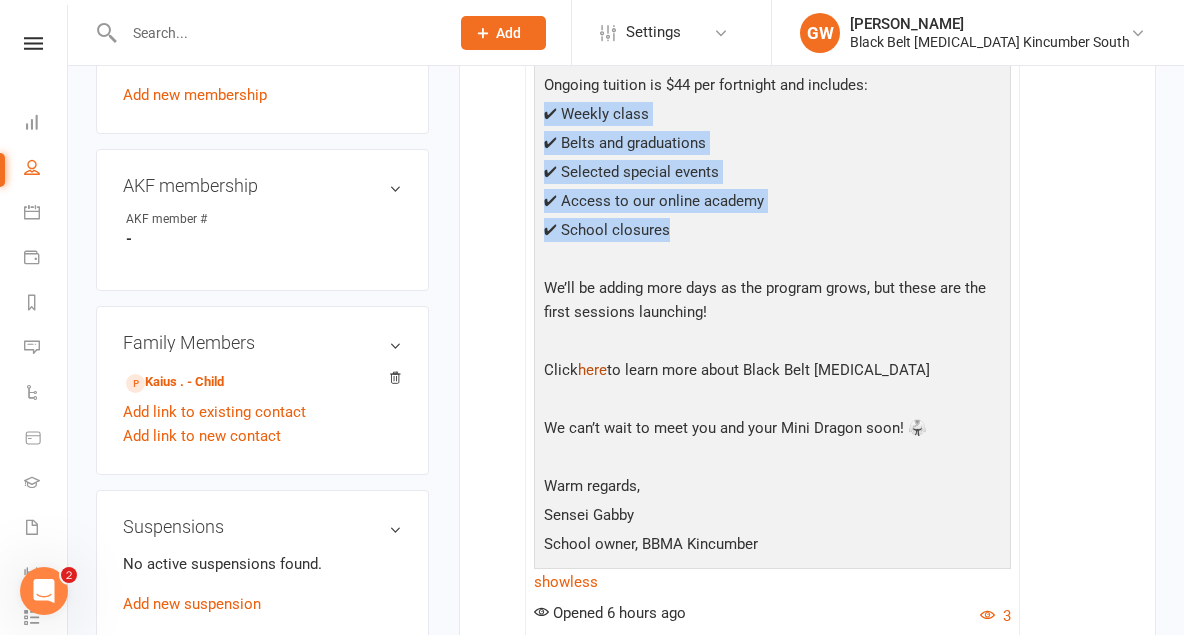 click on "here" at bounding box center [592, 370] 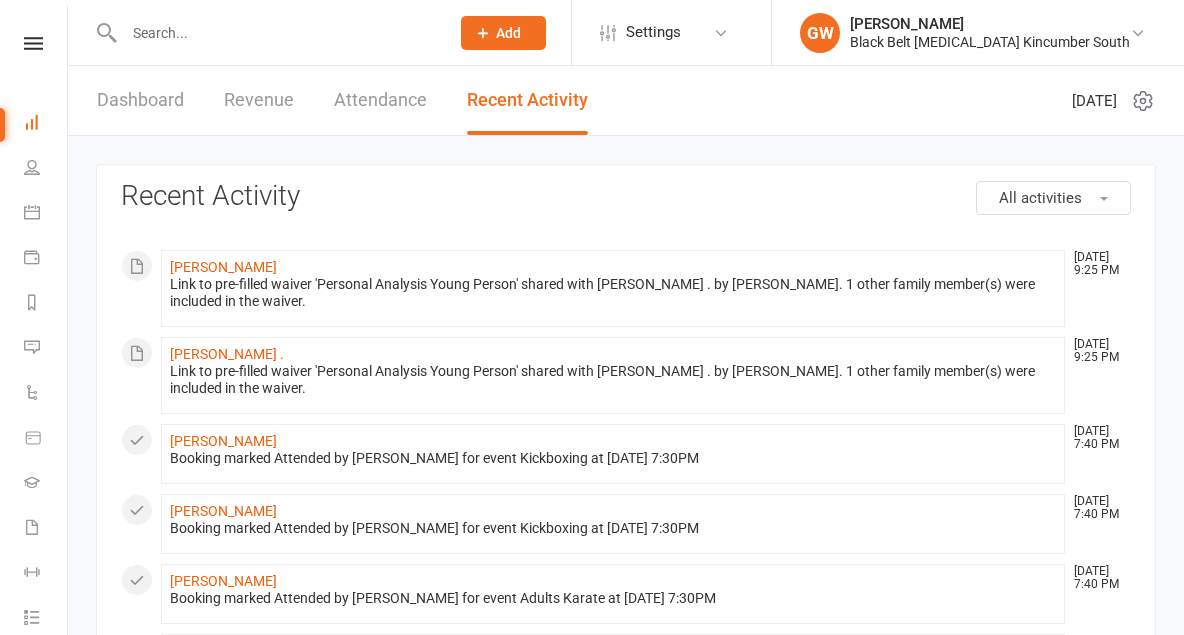 scroll, scrollTop: 0, scrollLeft: 0, axis: both 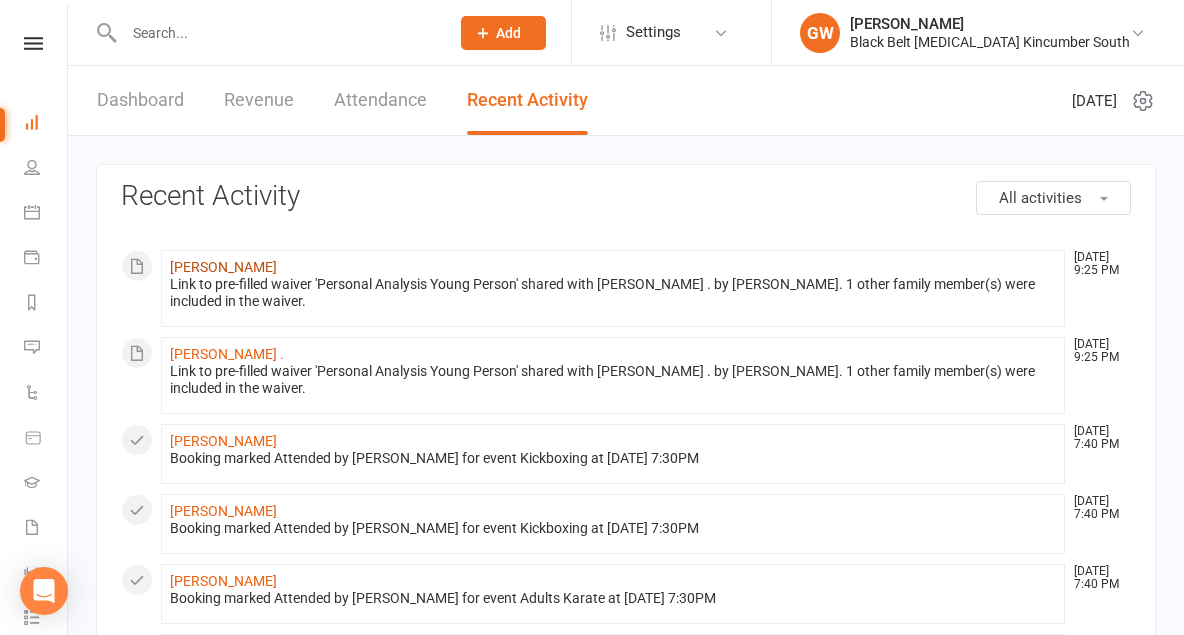 click on "[PERSON_NAME]" at bounding box center [223, 267] 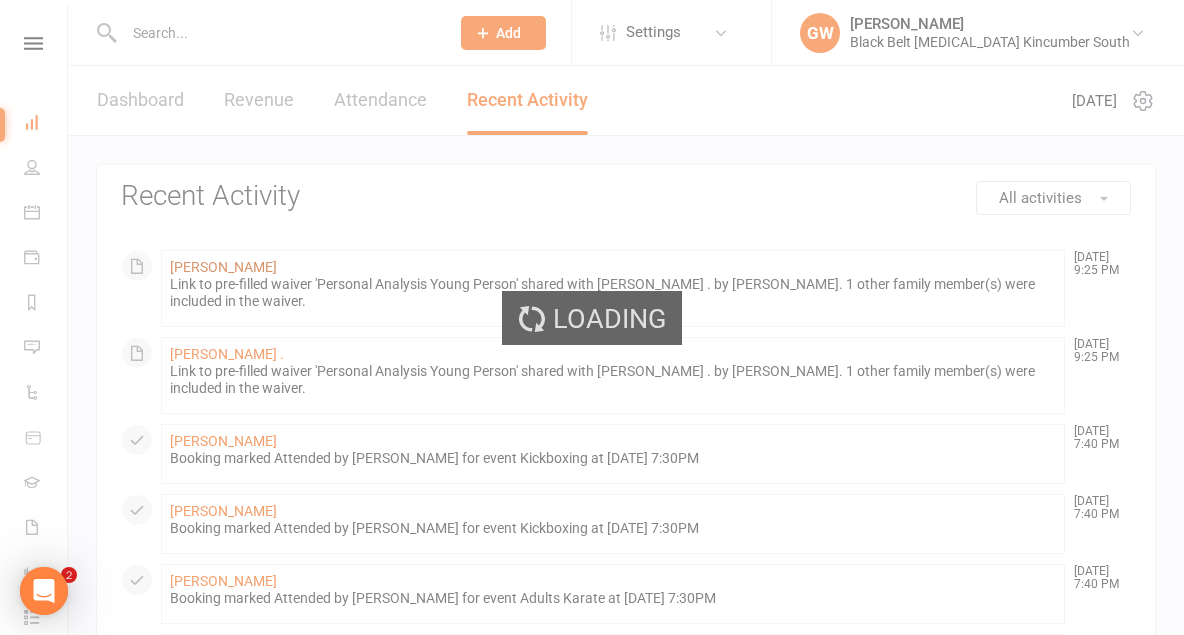 scroll, scrollTop: 0, scrollLeft: 0, axis: both 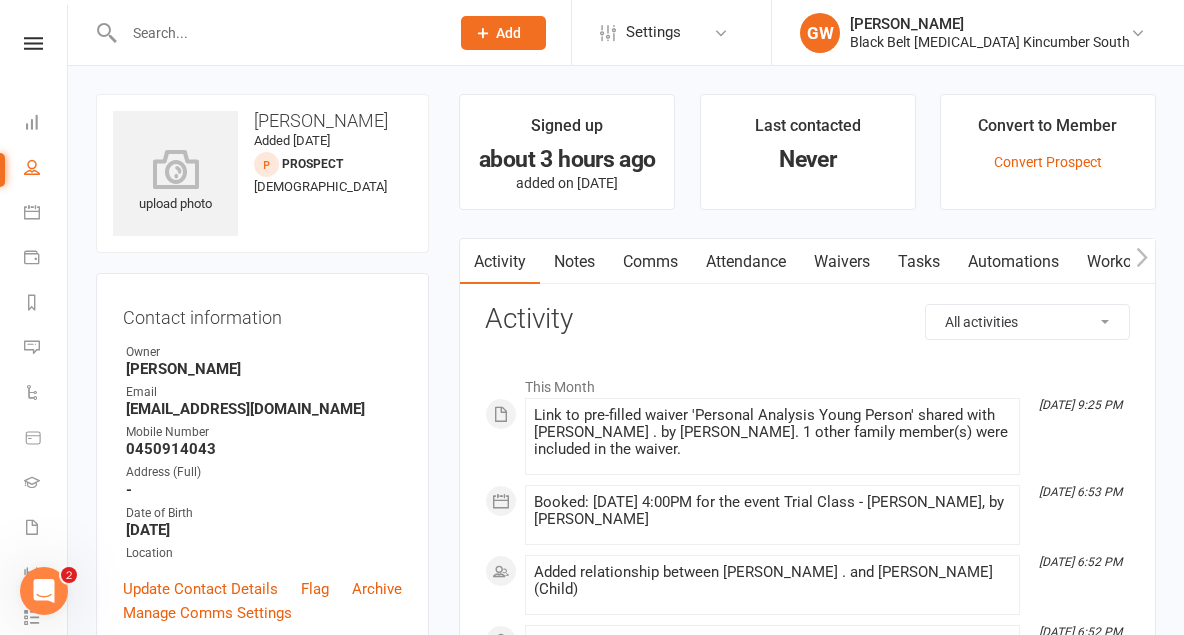 click on "Comms" at bounding box center [650, 262] 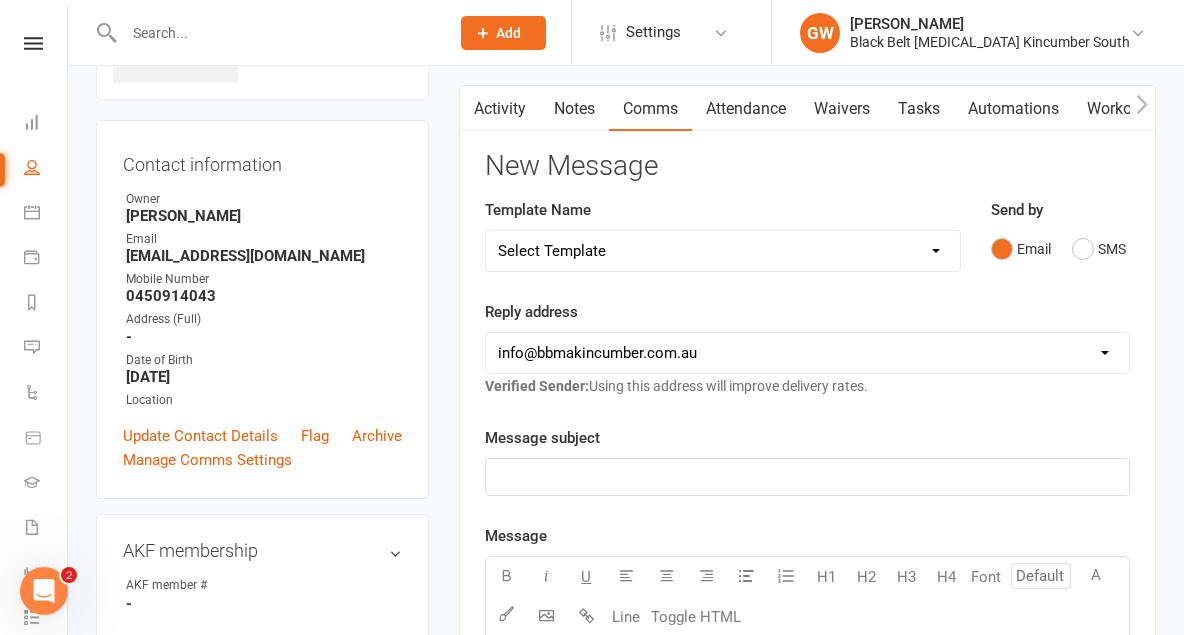 scroll, scrollTop: 156, scrollLeft: 0, axis: vertical 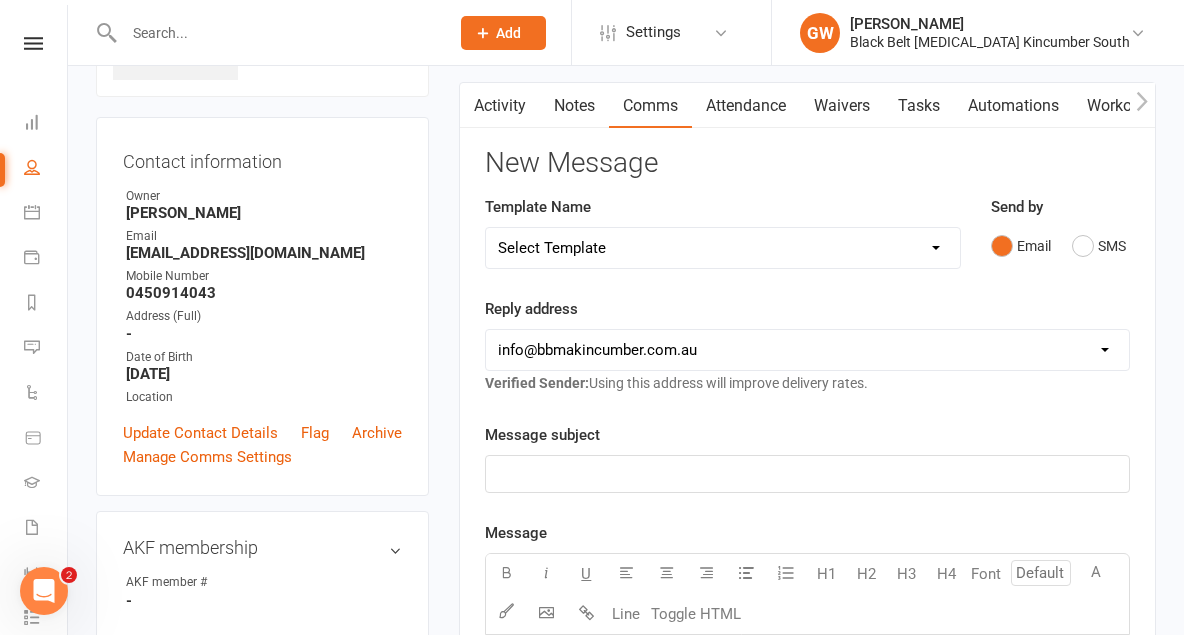 click on "﻿" 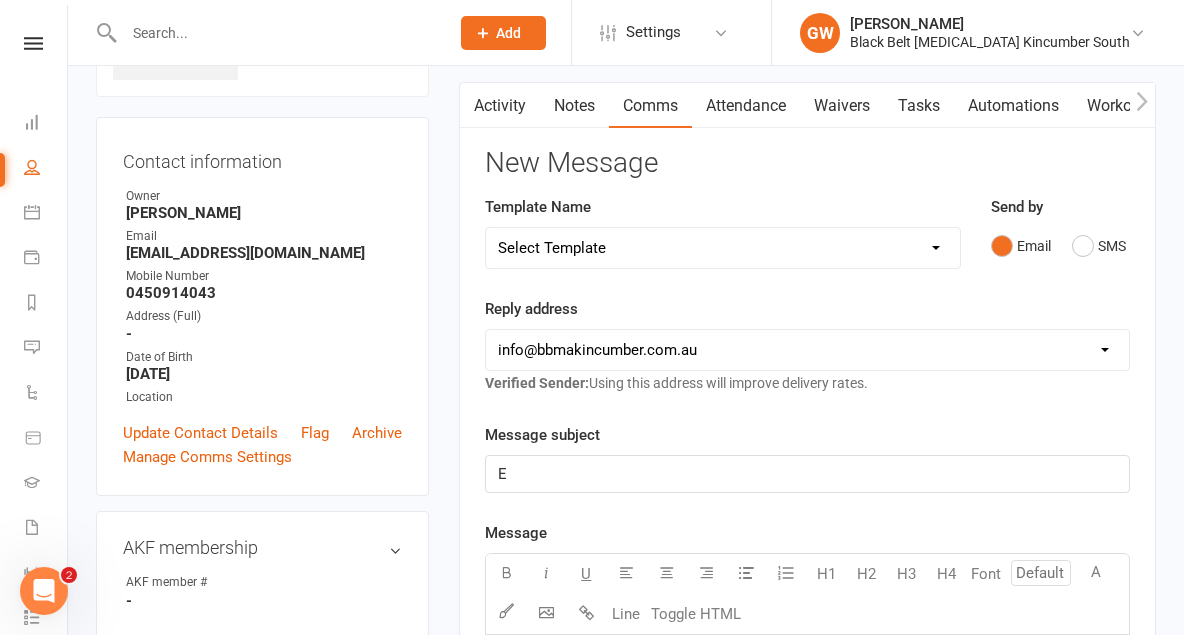 type 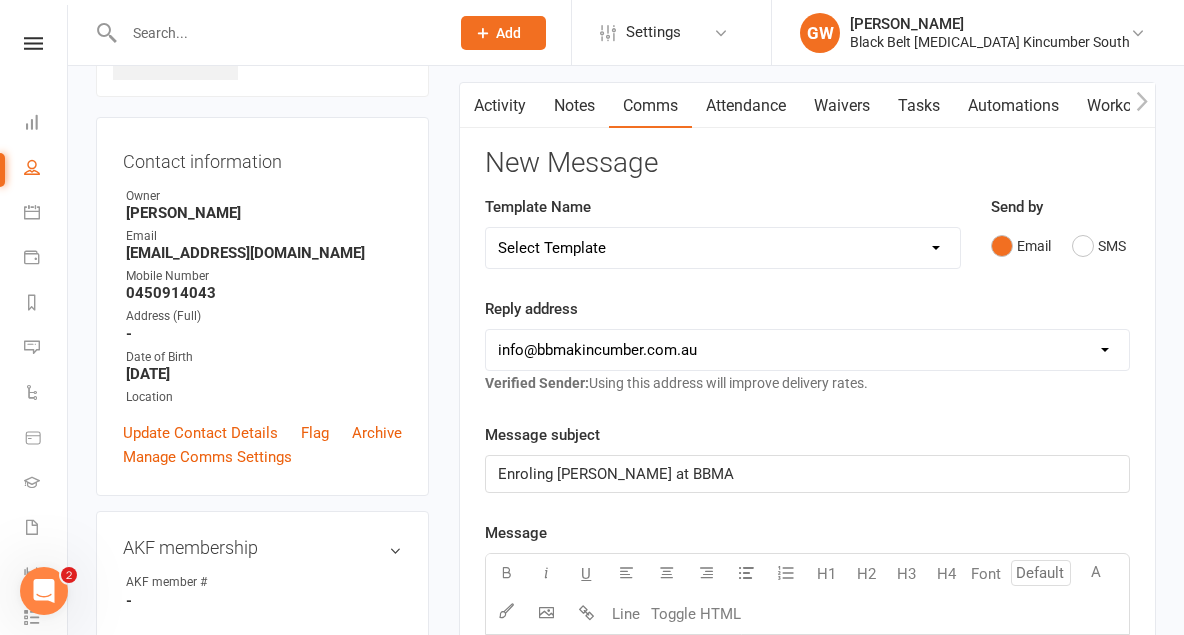 click on "Enroling [PERSON_NAME] at BBMA" 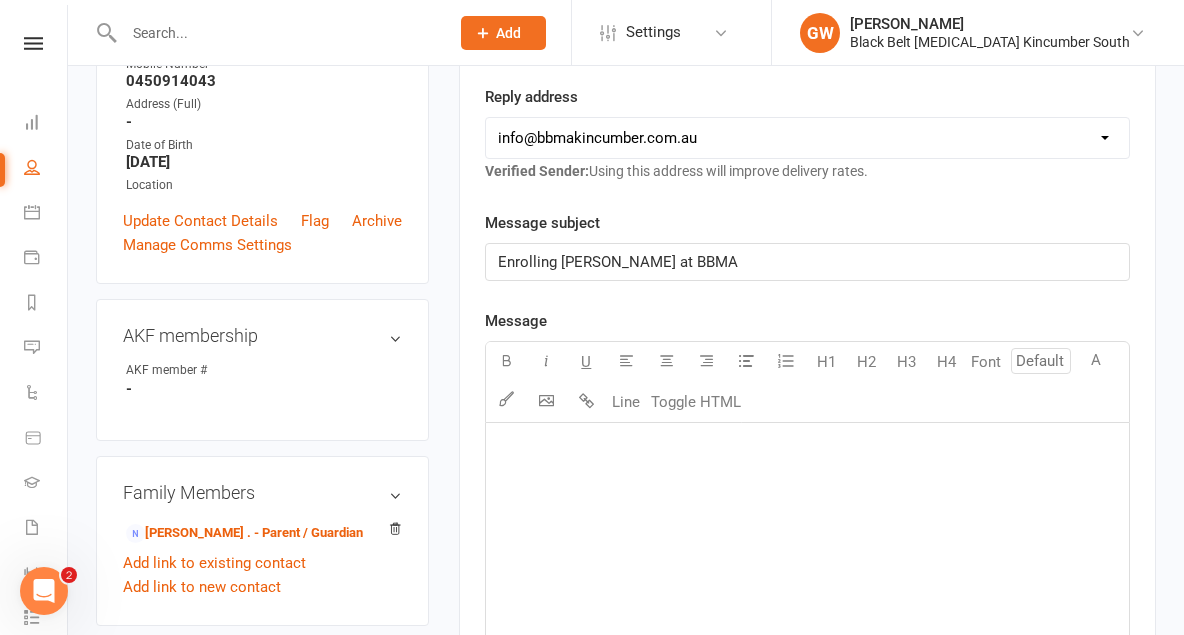 scroll, scrollTop: 383, scrollLeft: 0, axis: vertical 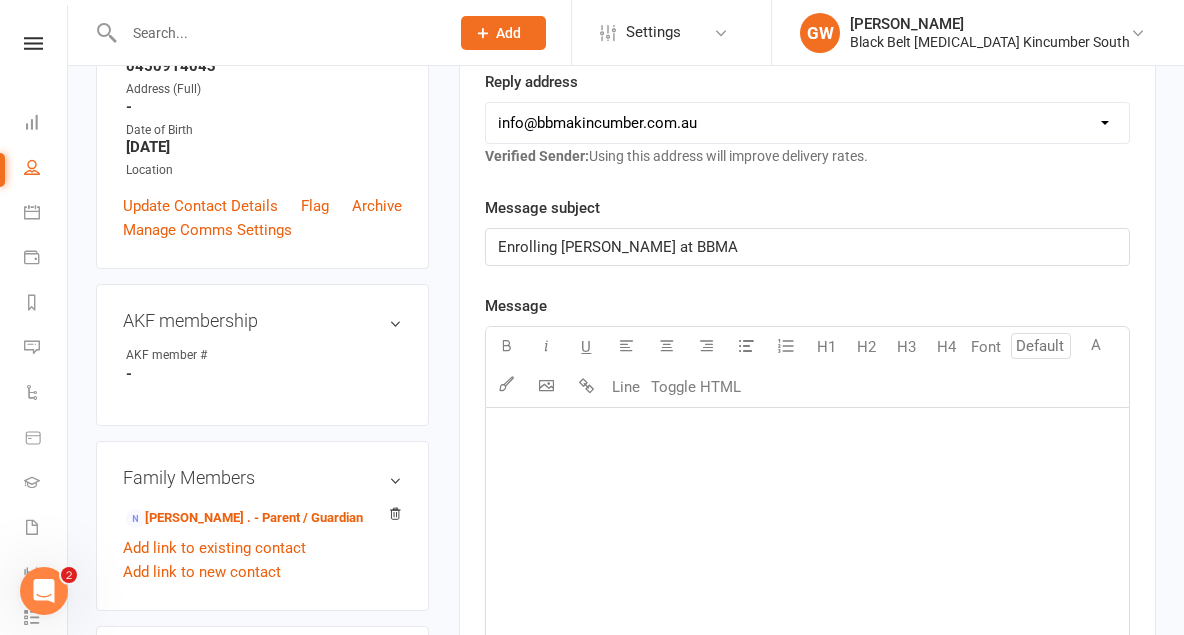 click on "﻿" 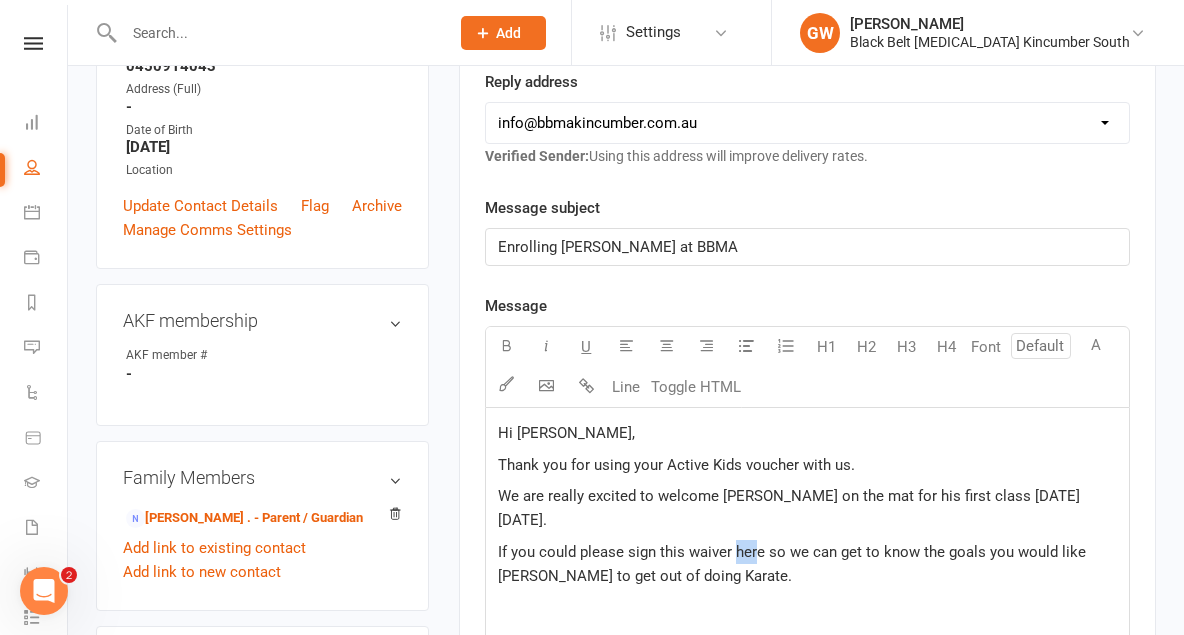 drag, startPoint x: 759, startPoint y: 553, endPoint x: 738, endPoint y: 551, distance: 21.095022 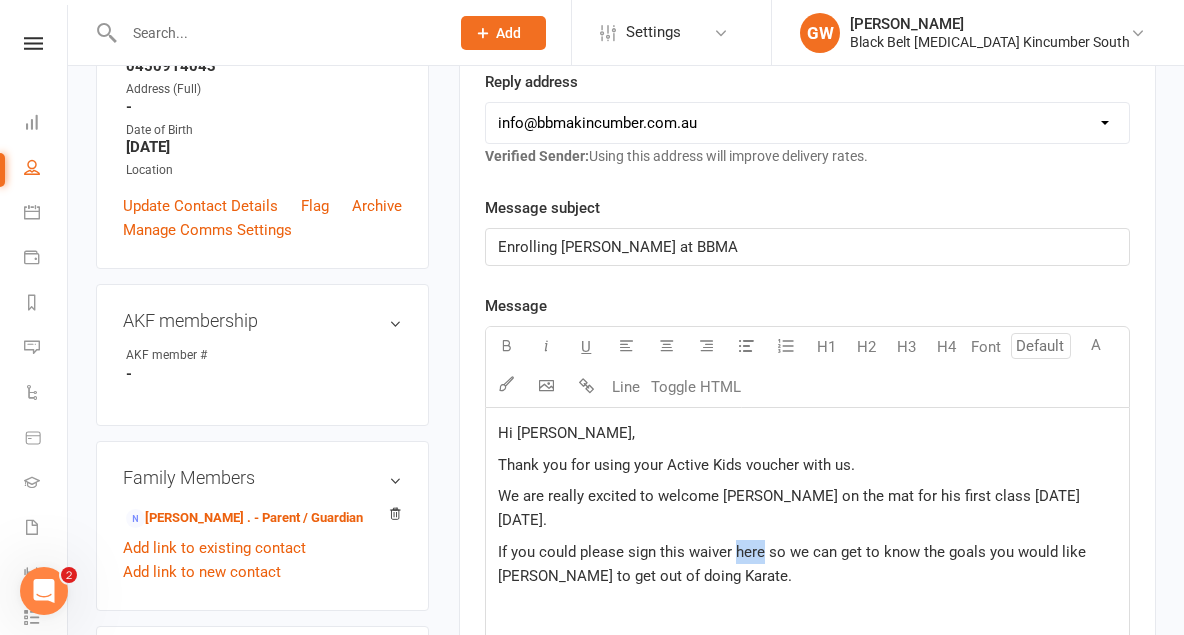 drag, startPoint x: 762, startPoint y: 553, endPoint x: 734, endPoint y: 547, distance: 28.635643 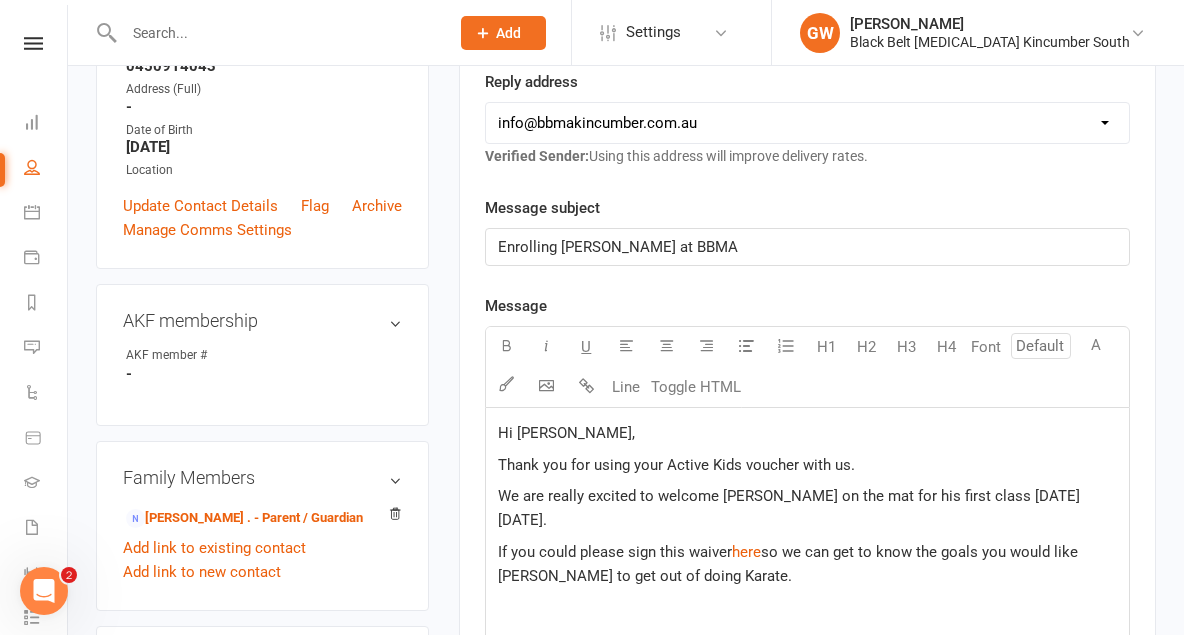 click on "If you could please sign this waiver  $   here $    so we can get to know the goals you would like [PERSON_NAME] to get out of doing Karate." 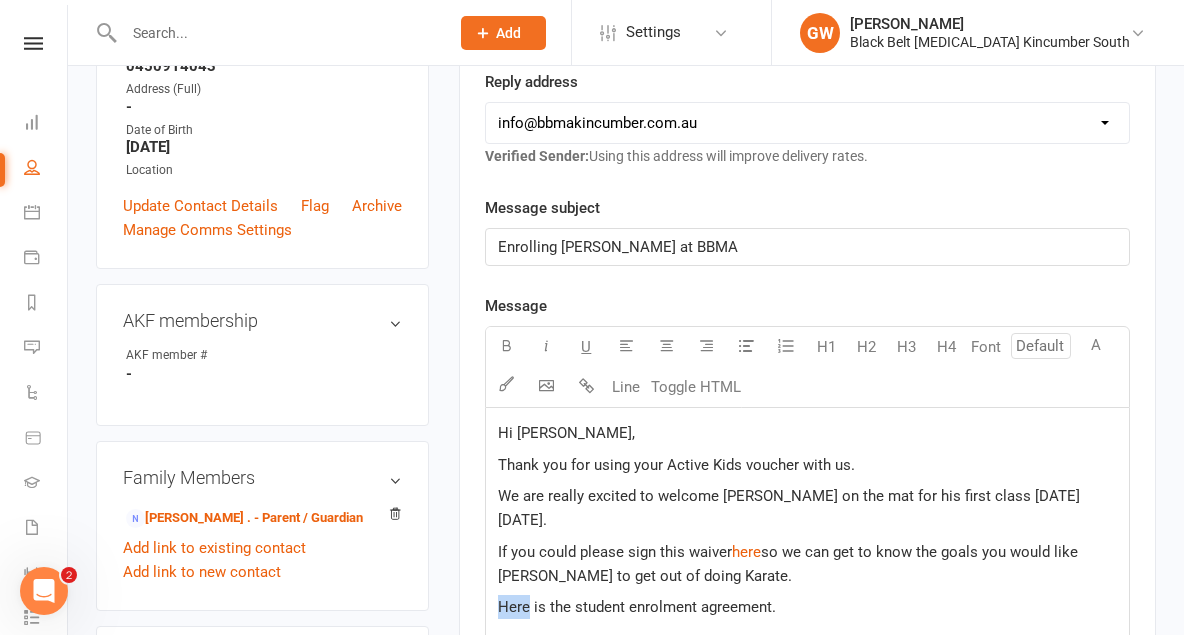drag, startPoint x: 527, startPoint y: 605, endPoint x: 495, endPoint y: 605, distance: 32 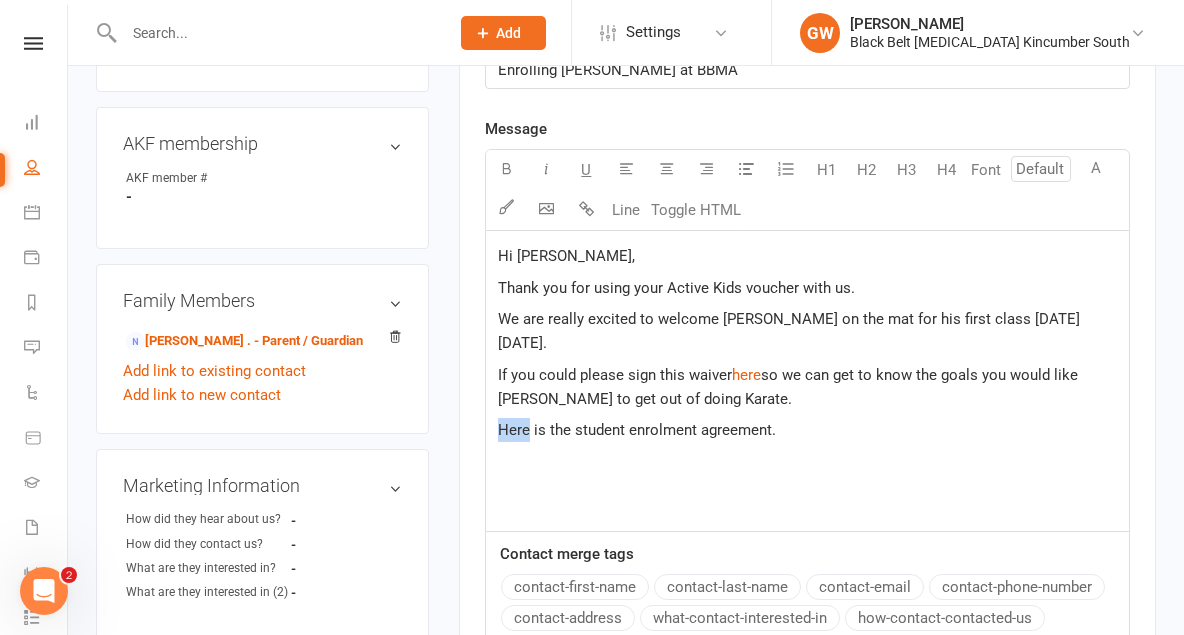 scroll, scrollTop: 567, scrollLeft: 0, axis: vertical 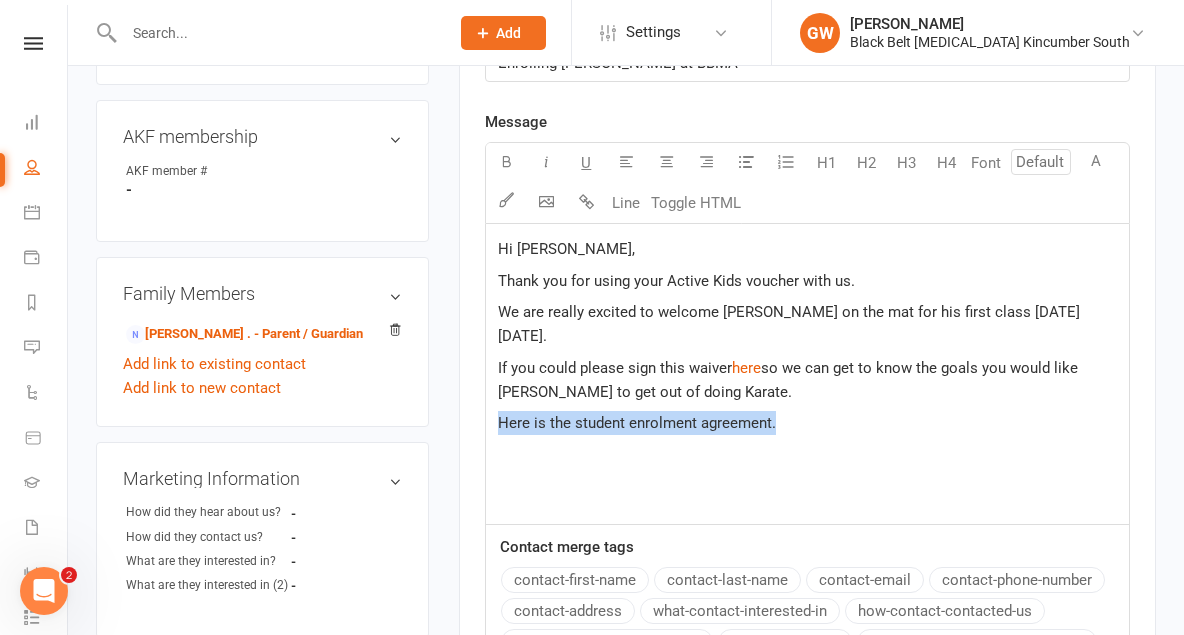 drag, startPoint x: 788, startPoint y: 425, endPoint x: 491, endPoint y: 415, distance: 297.1683 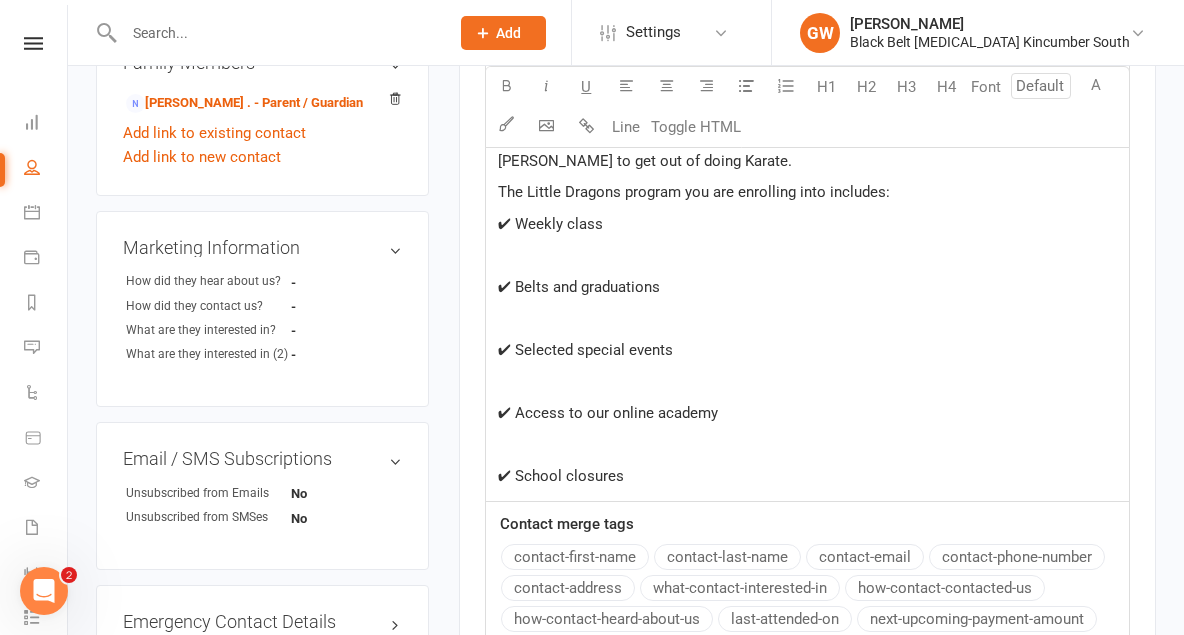 scroll, scrollTop: 788, scrollLeft: 0, axis: vertical 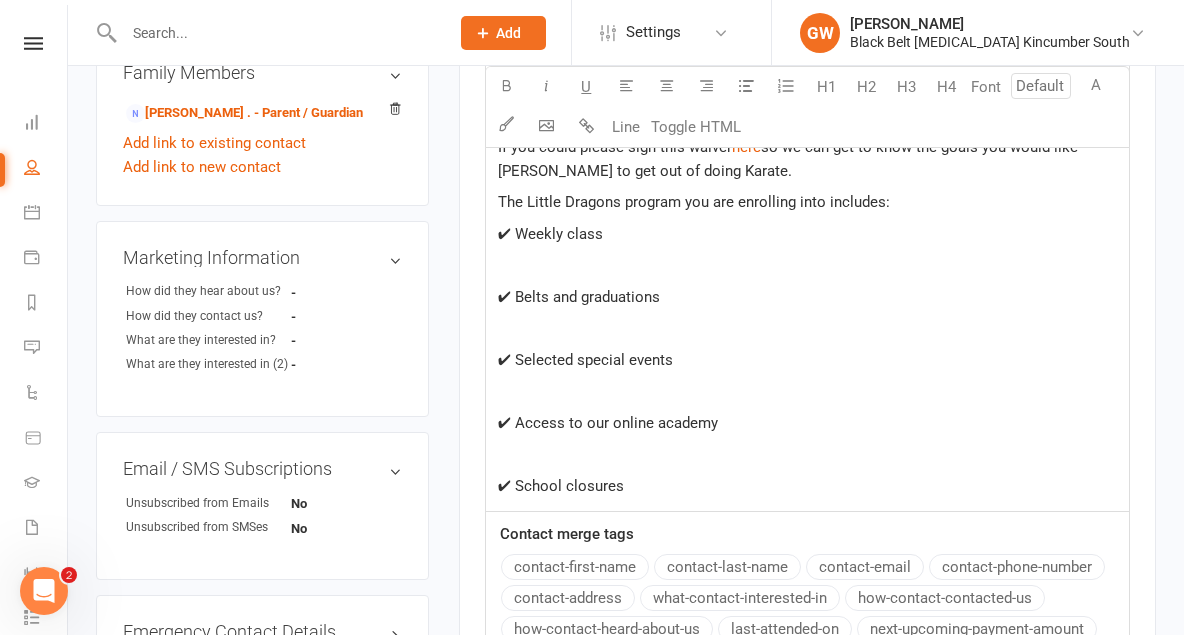 click on "Hi [PERSON_NAME], Thank you for using your Active Kids voucher with us. We are really excited to welcome [PERSON_NAME] on the mat for his first class [DATE][DATE]. If you could please sign this waiver  $   here $    so we can get to know the goals you would like [PERSON_NAME] to get out of doing Karate. The Little Dragons program you are enrolling into includes: ✔ Weekly class ﻿ ✔ Belts and graduations ﻿ ✔ Selected special events ﻿ ✔ Access to our online academy ﻿ ✔ School closures" 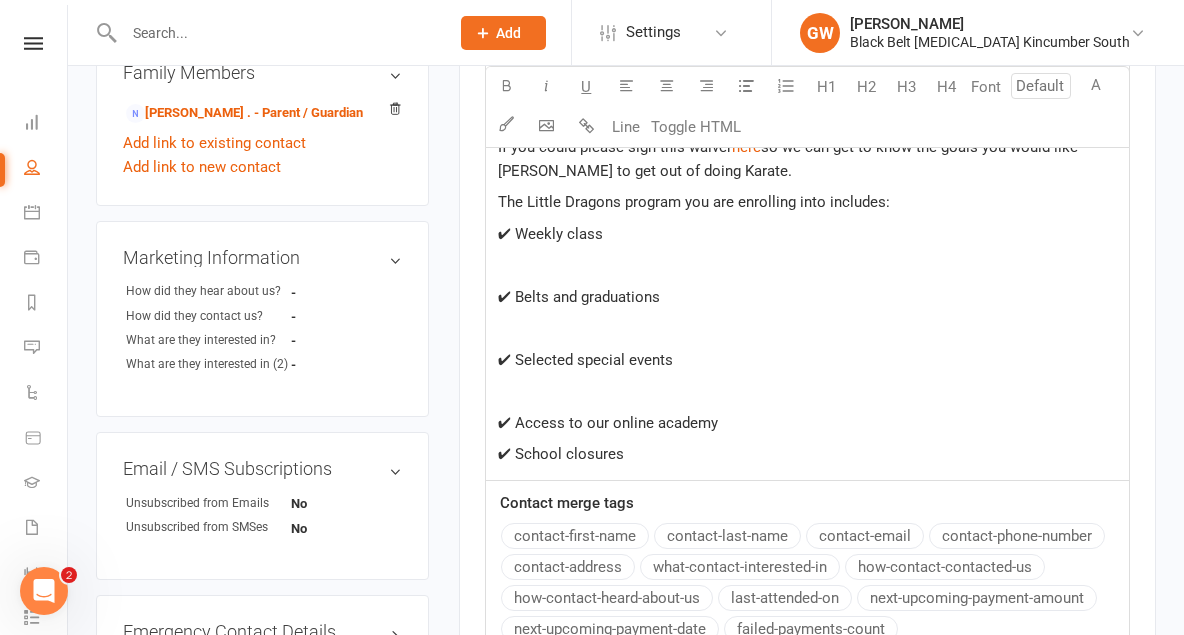 click on "﻿" 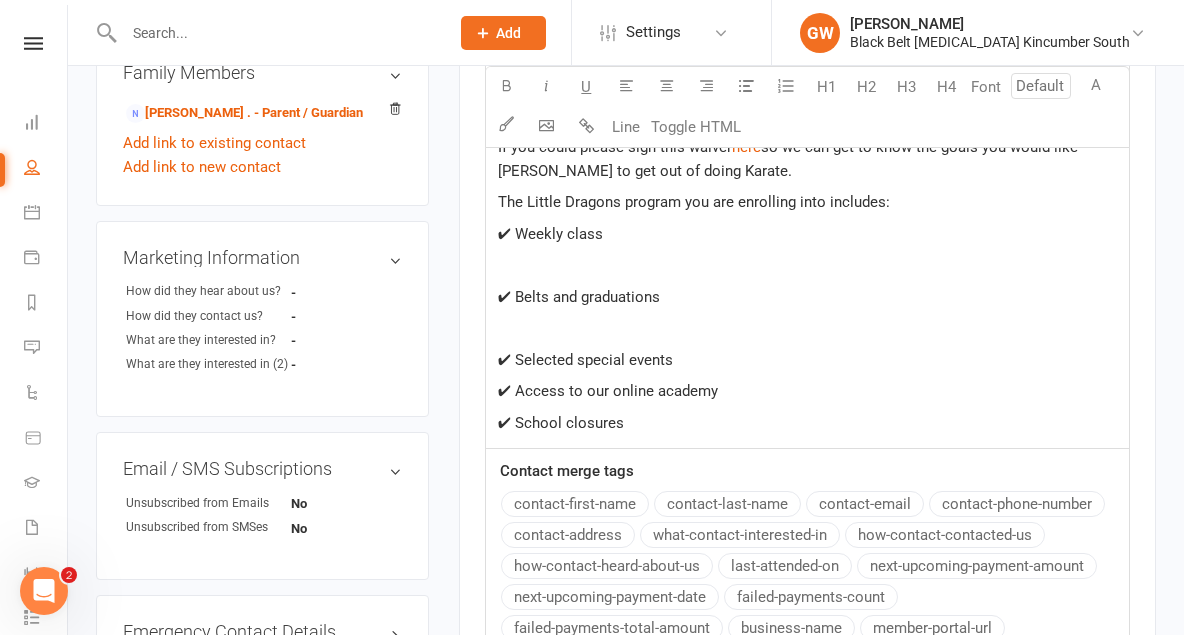 click on "✔ Selected special events" 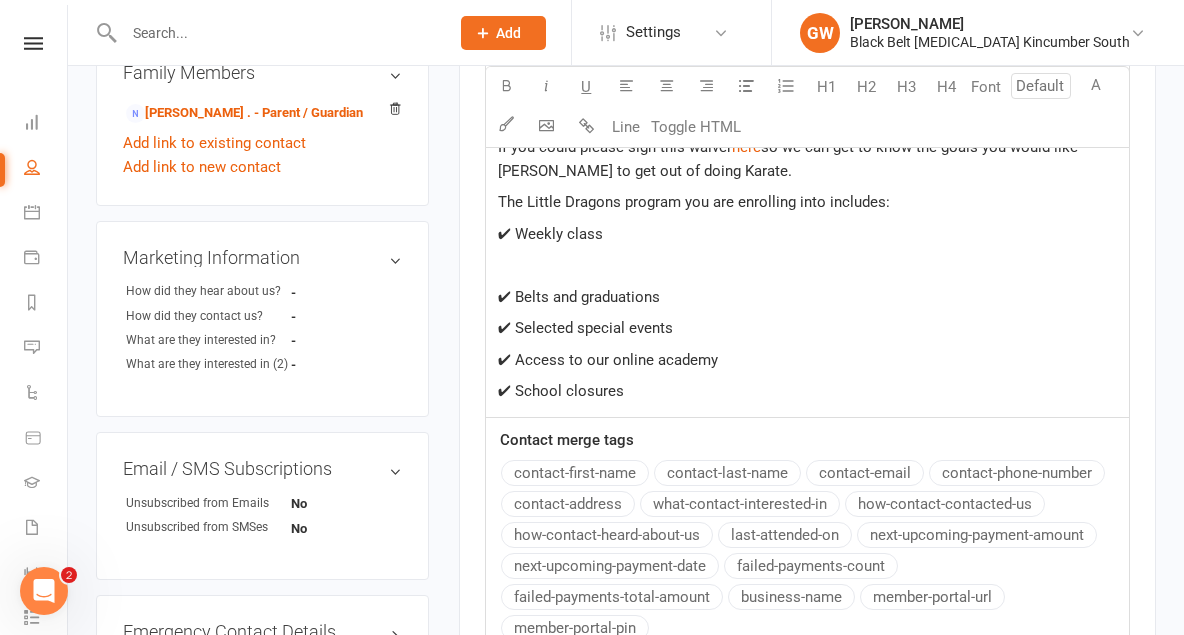 click on "✔ Belts and graduations" 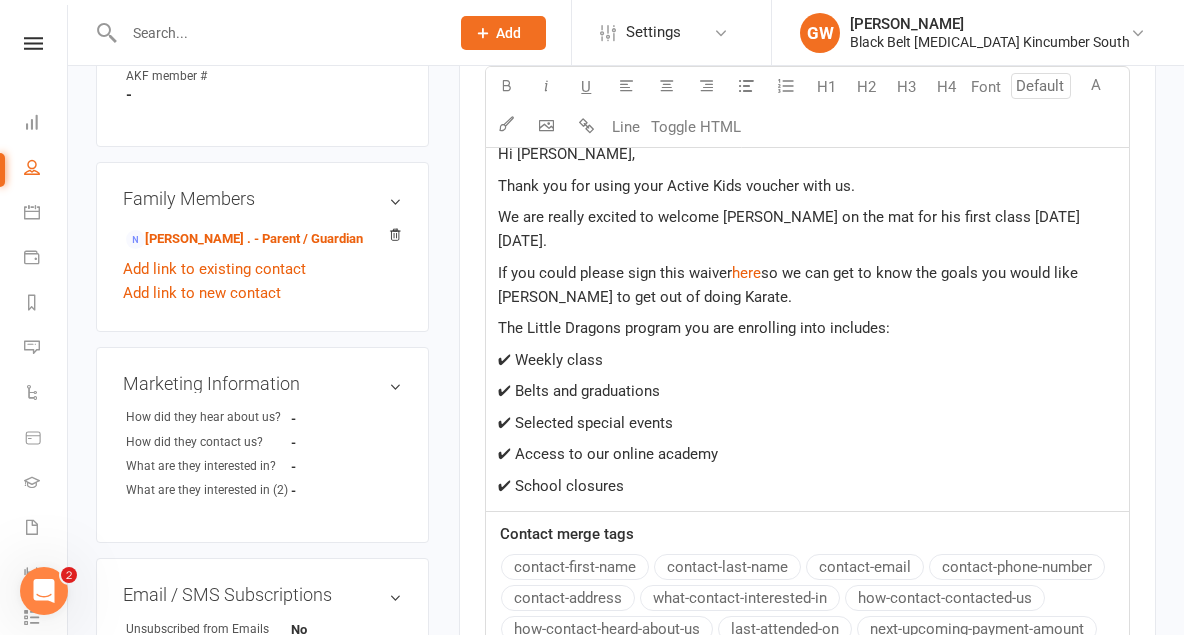 scroll, scrollTop: 660, scrollLeft: 0, axis: vertical 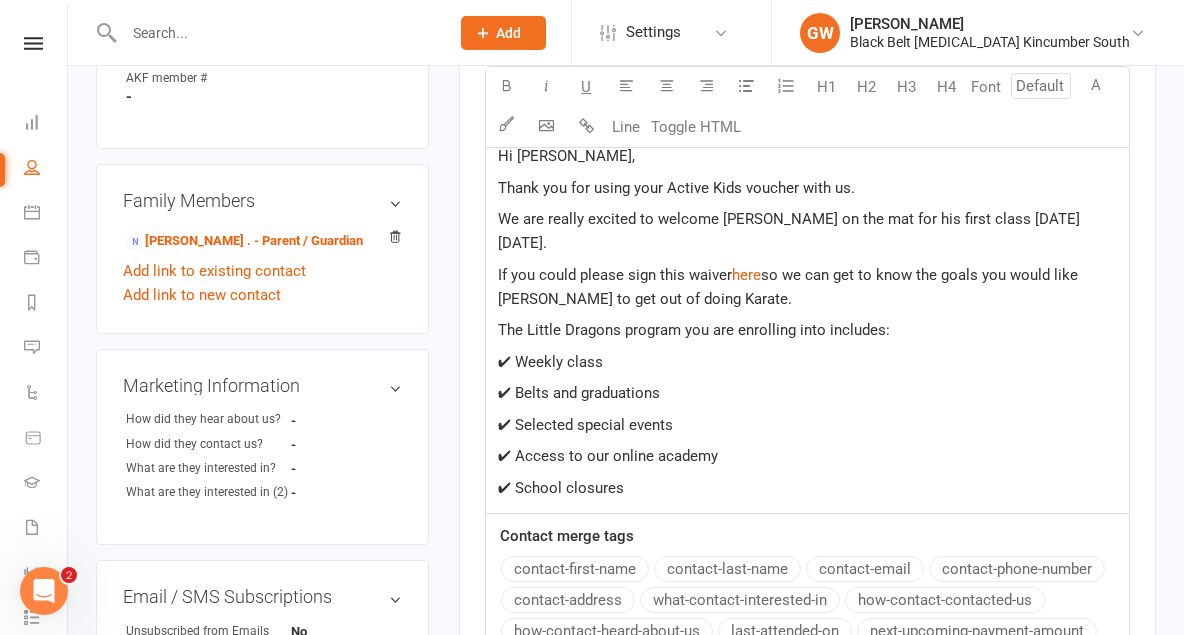 click on "✔ School closures" 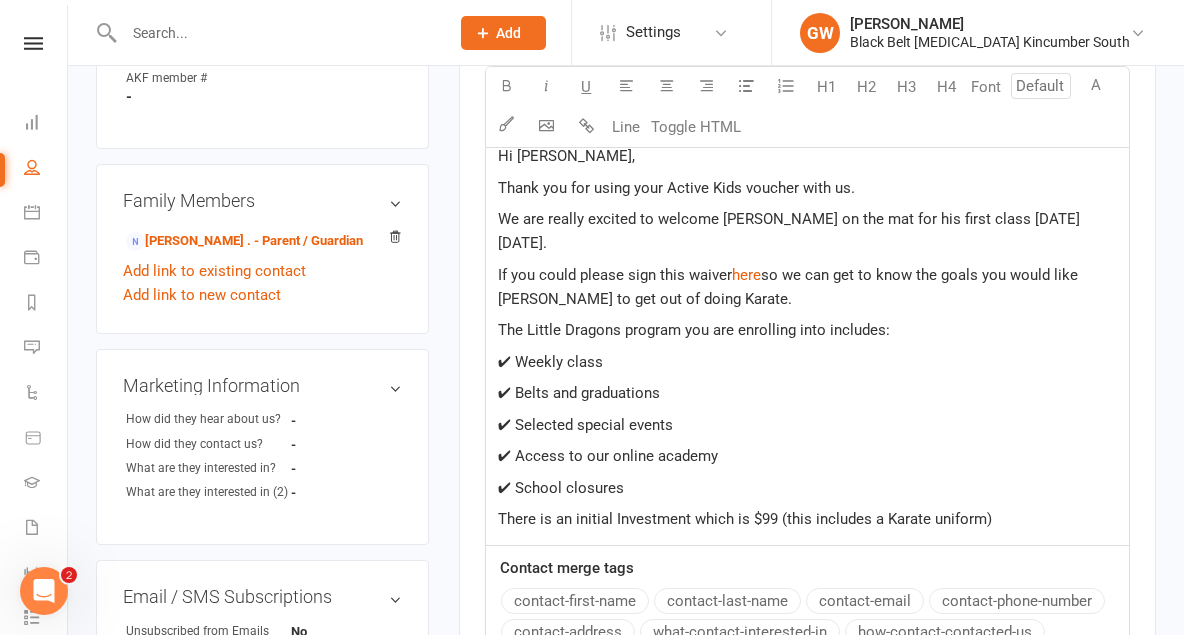 click on "There is an initial Investment which is $99 (this includes a Karate uniform)" 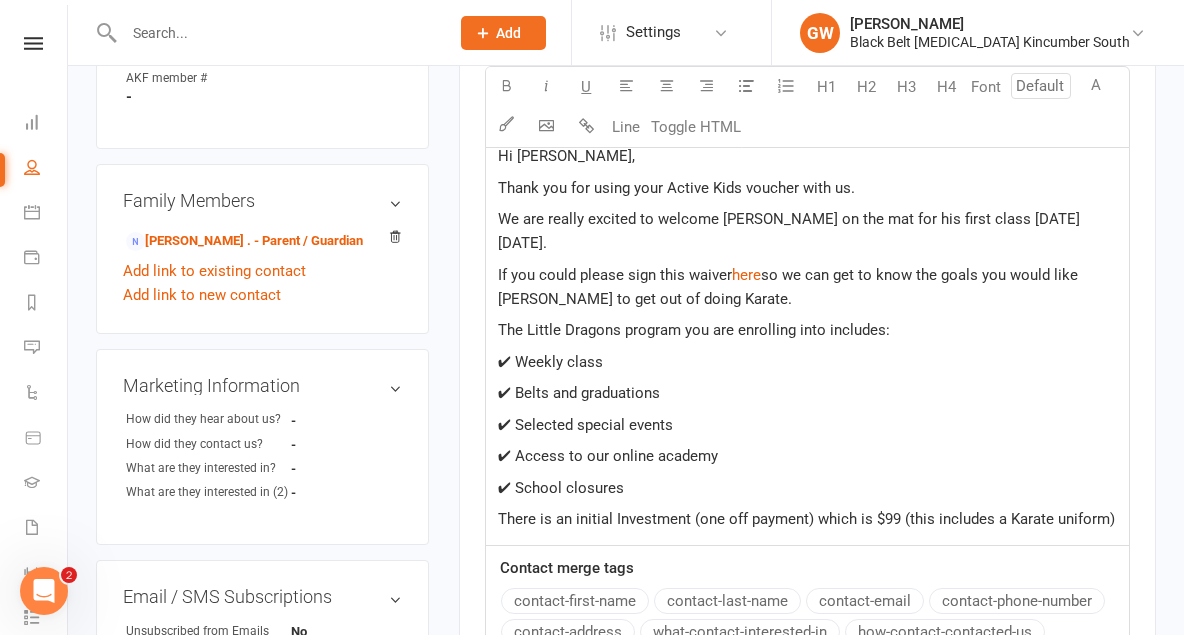 click on "There is an initial Investment (one off payment) which is $99 (this includes a Karate uniform)" 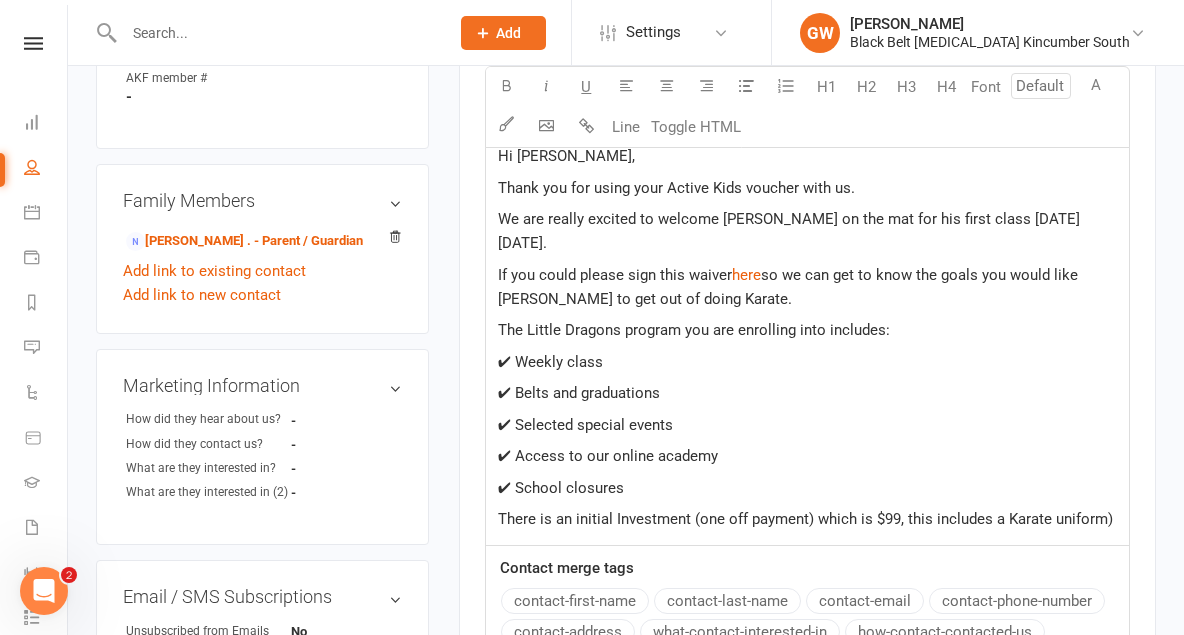 click on "There is an initial Investment (one off payment) which is $99, this includes a Karate uniform)" 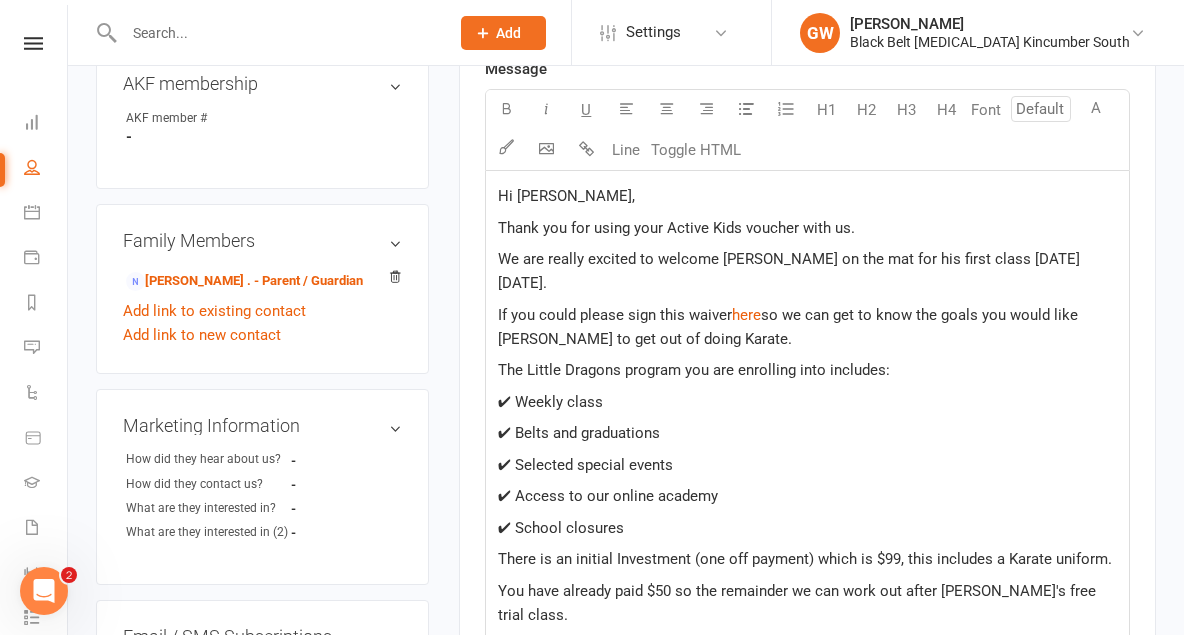 scroll, scrollTop: 619, scrollLeft: 0, axis: vertical 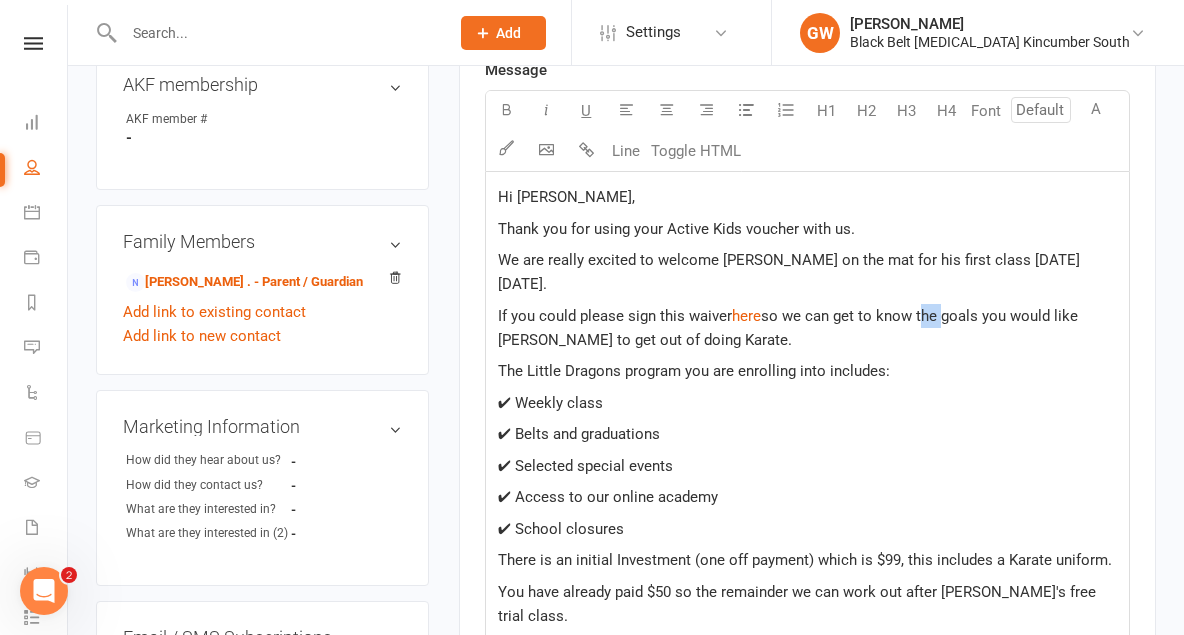 drag, startPoint x: 941, startPoint y: 315, endPoint x: 919, endPoint y: 313, distance: 22.090721 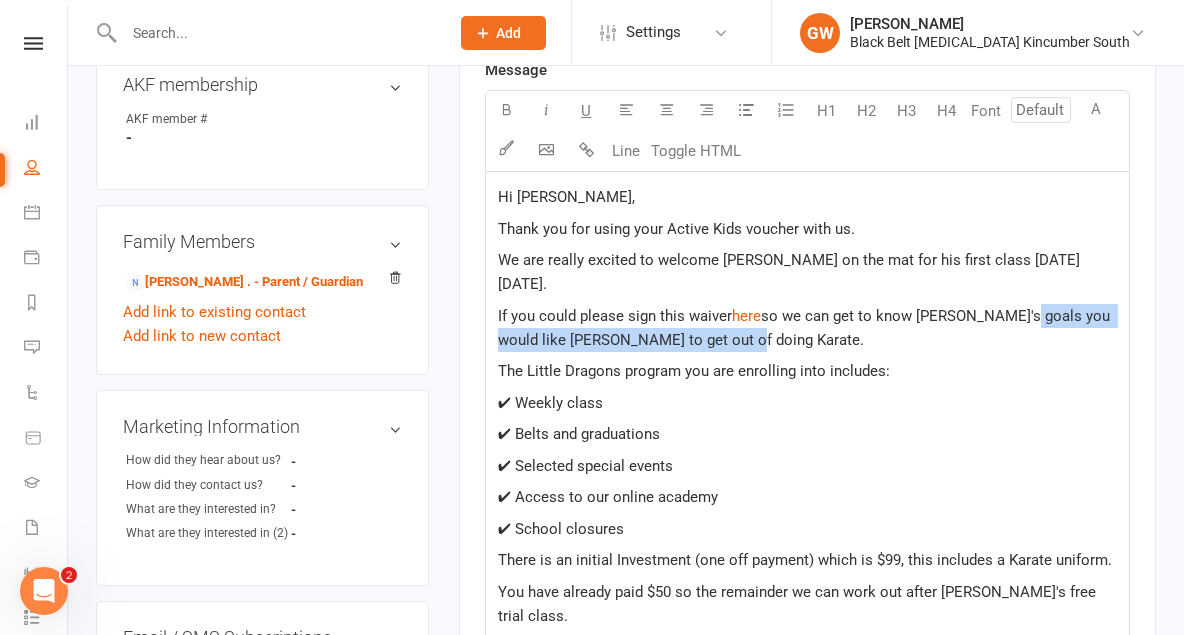 drag, startPoint x: 1016, startPoint y: 314, endPoint x: 1079, endPoint y: 331, distance: 65.25335 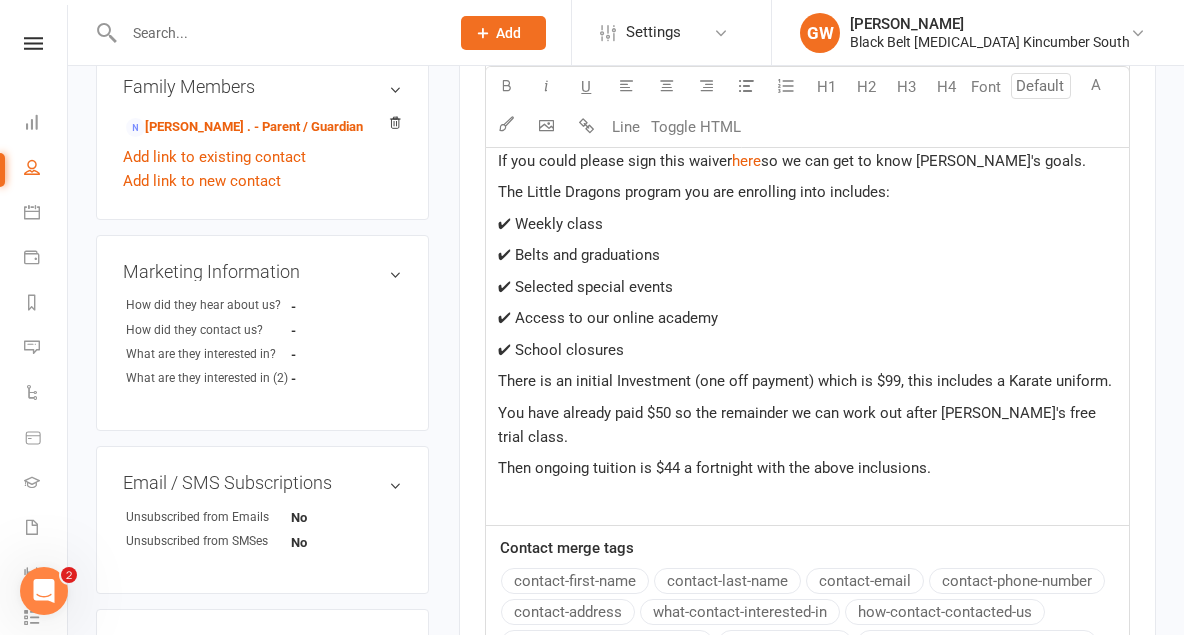 scroll, scrollTop: 777, scrollLeft: 0, axis: vertical 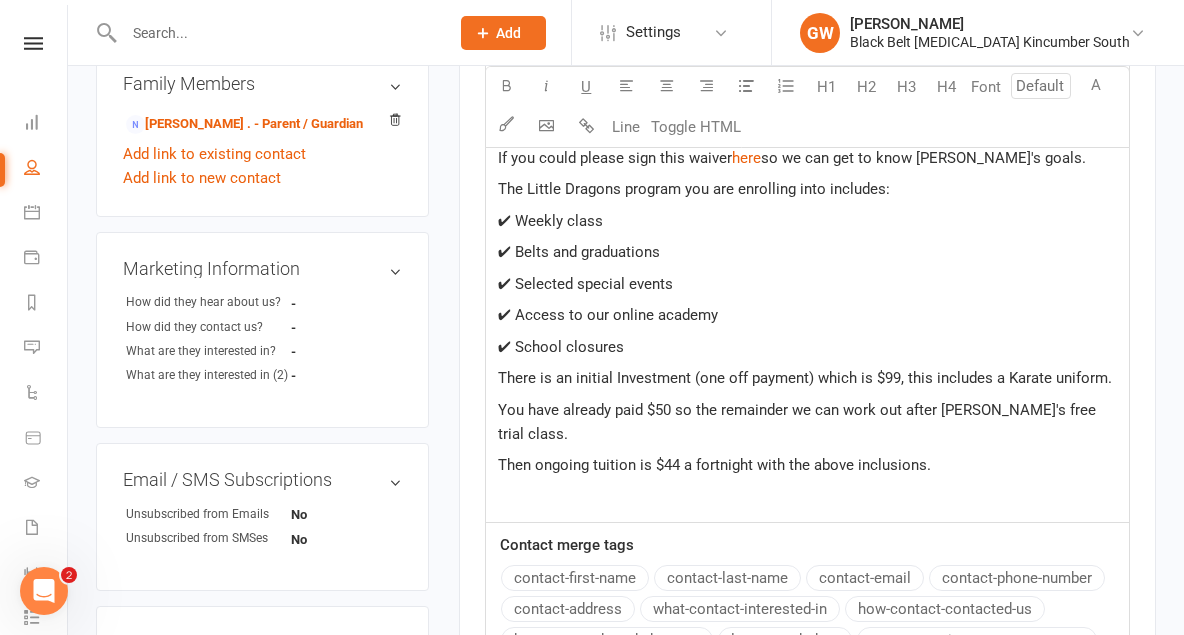 click on "﻿" 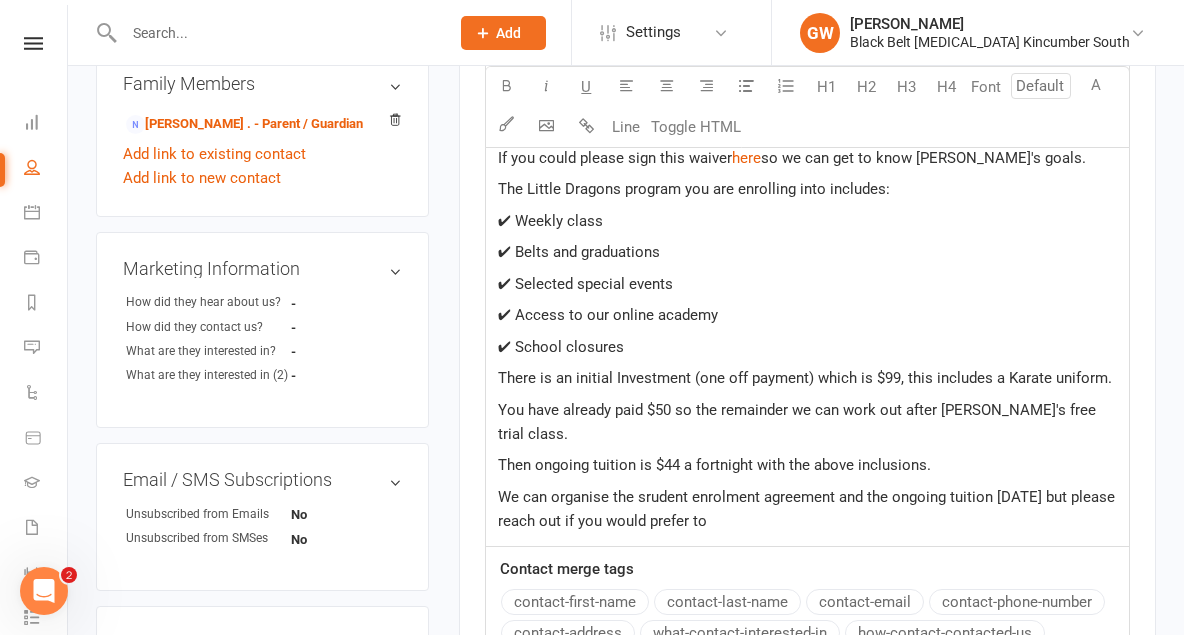 click on "We can organise the srudent enrolment agreement and the ongoing tuition [DATE] but please reach out if you would prefer to" 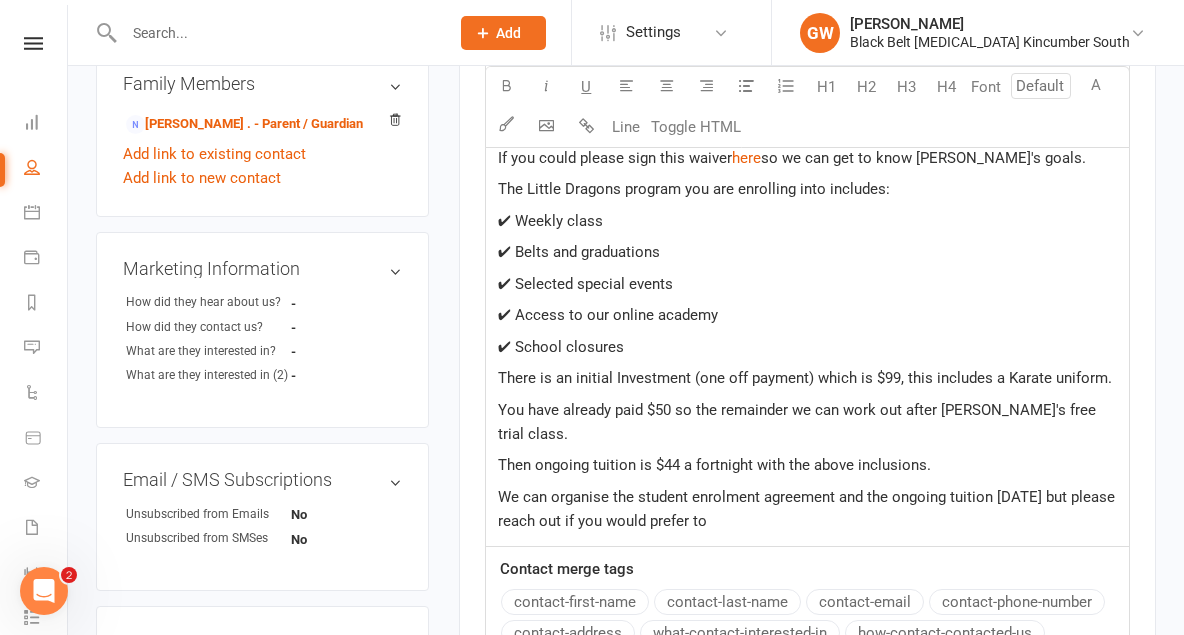 click on "We can organise the student enrolment agreement and the ongoing tuition [DATE] but please reach out if you would prefer to" 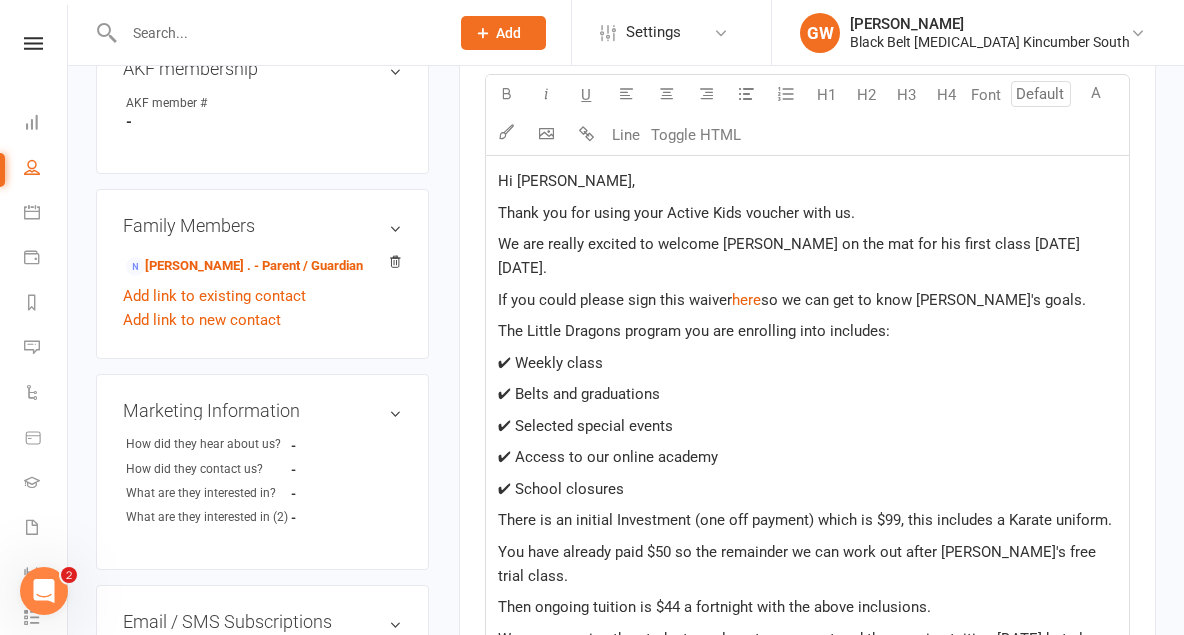 scroll, scrollTop: 625, scrollLeft: 0, axis: vertical 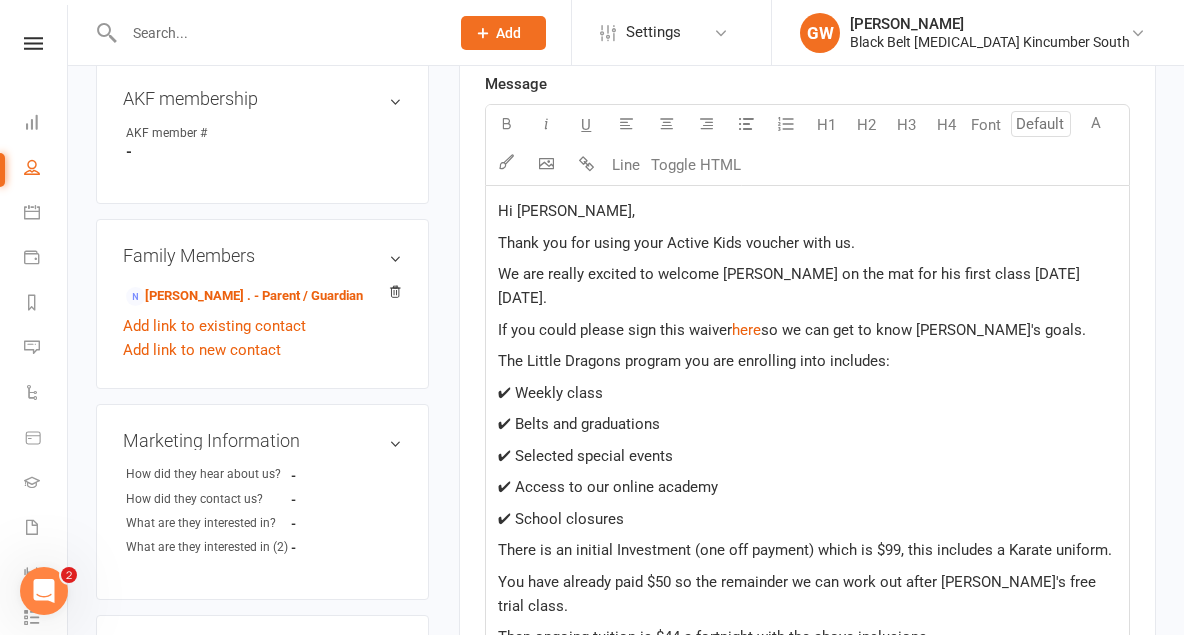 click on "We are really excited to welcome [PERSON_NAME] on the mat for his first class [DATE][DATE]." 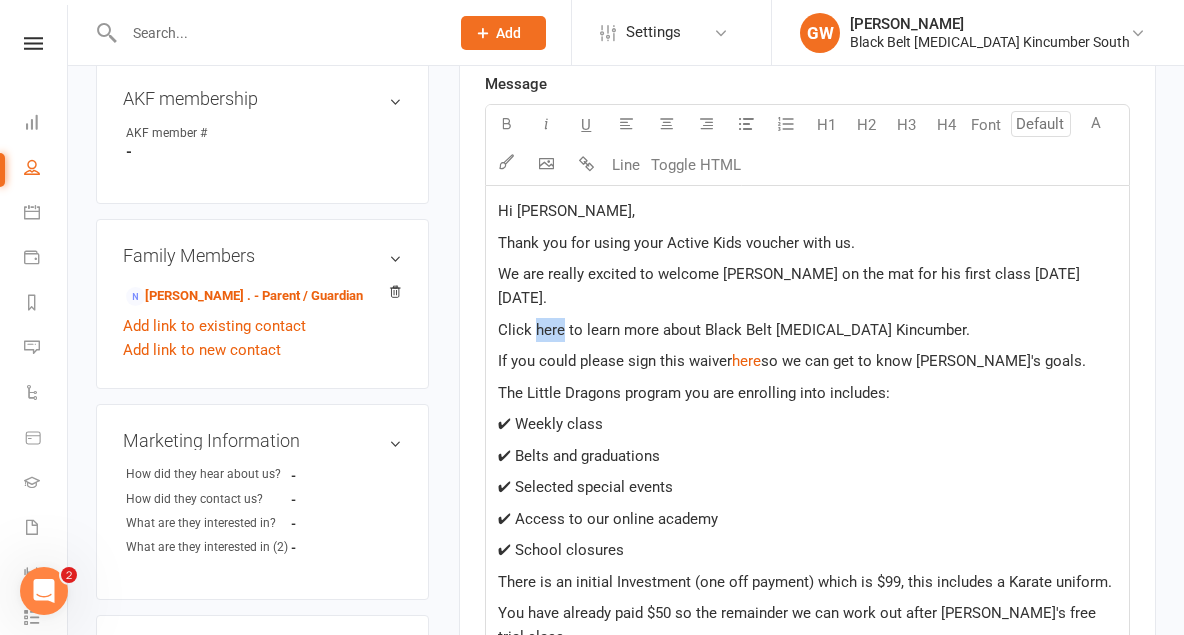 drag, startPoint x: 563, startPoint y: 329, endPoint x: 536, endPoint y: 327, distance: 27.073973 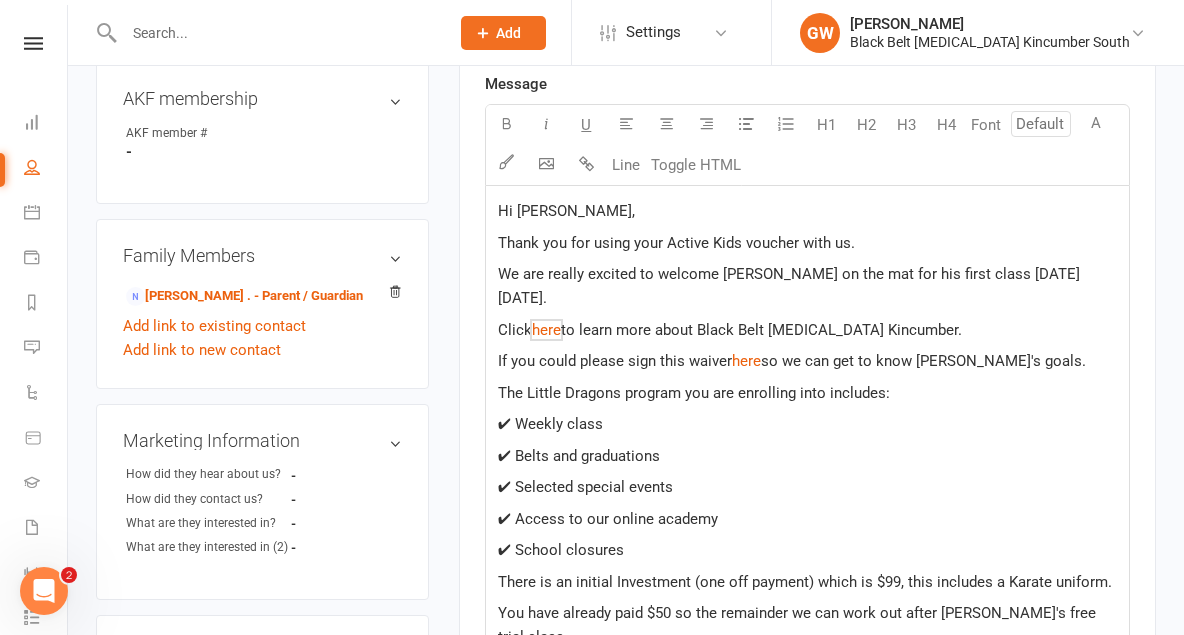 click on "Hi [PERSON_NAME], Thank you for using your Active Kids voucher with us. We are really excited to welcome [PERSON_NAME] on the mat for his first class [DATE][DATE]. Click  $   here $    to learn more about Black Belt [MEDICAL_DATA] Kincumber. If you could please sign this waiver  $   here $    so we can get to know [PERSON_NAME]'s goals. The Little Dragons program you are enrolling into includes: ✔ Weekly class ✔ Belts and graduations ✔ Selected special events ✔ Access to our online academy ✔ School closures There is an initial Investment (one off payment) which is $99, this includes a Karate uniform. You have already paid $50 so the remainder we can work out after [PERSON_NAME]'s free trial class. Then ongoing tuition is $44 a fortnight with the above inclusions. We can organise the student enrolment agreement and the ongoing tuition [DATE] but please reach out if you would prefer to sign them before next week. If you have any questions, let us know. Warm regards, Sensei Gabby" 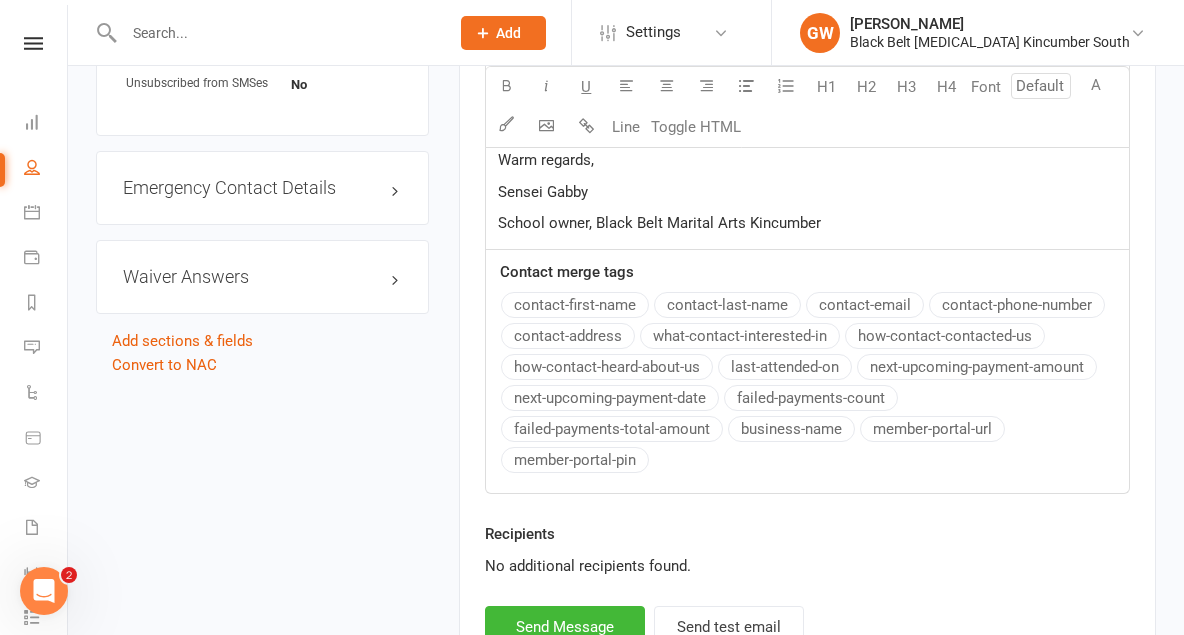 scroll, scrollTop: 1331, scrollLeft: 0, axis: vertical 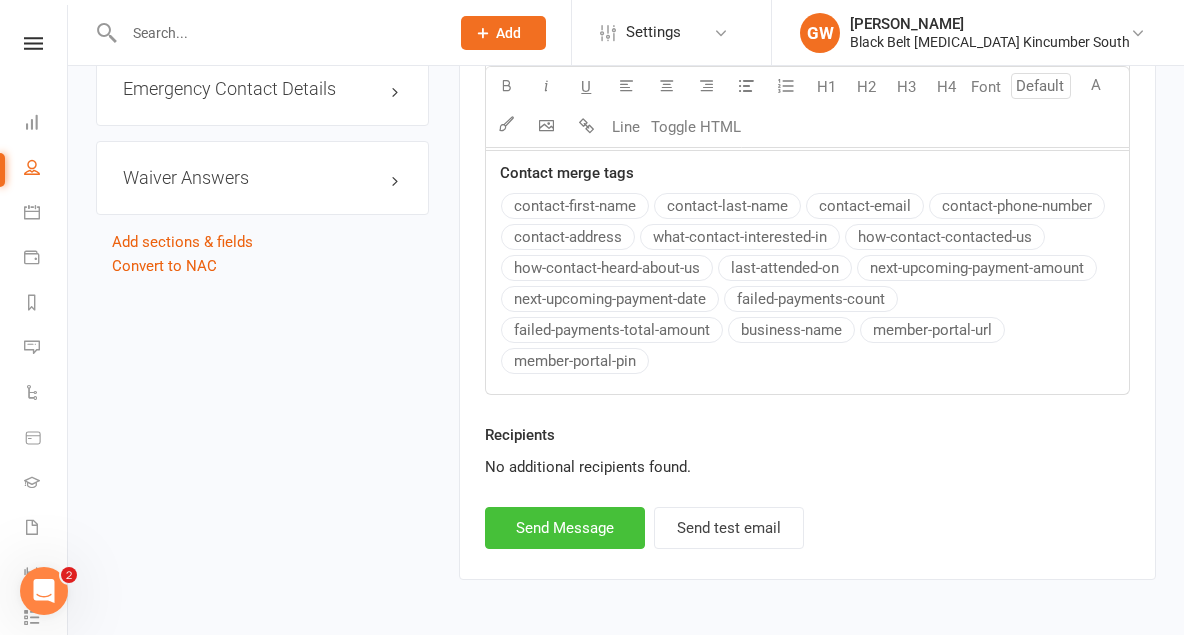 click on "Send Message" at bounding box center (565, 528) 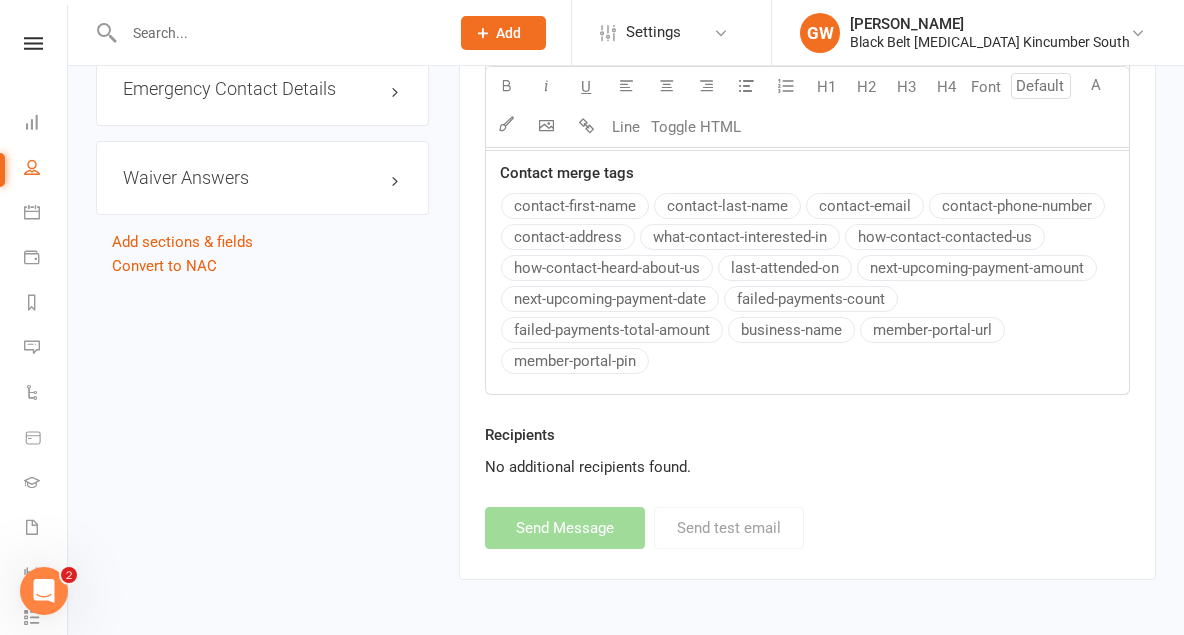 scroll, scrollTop: 1050, scrollLeft: 0, axis: vertical 